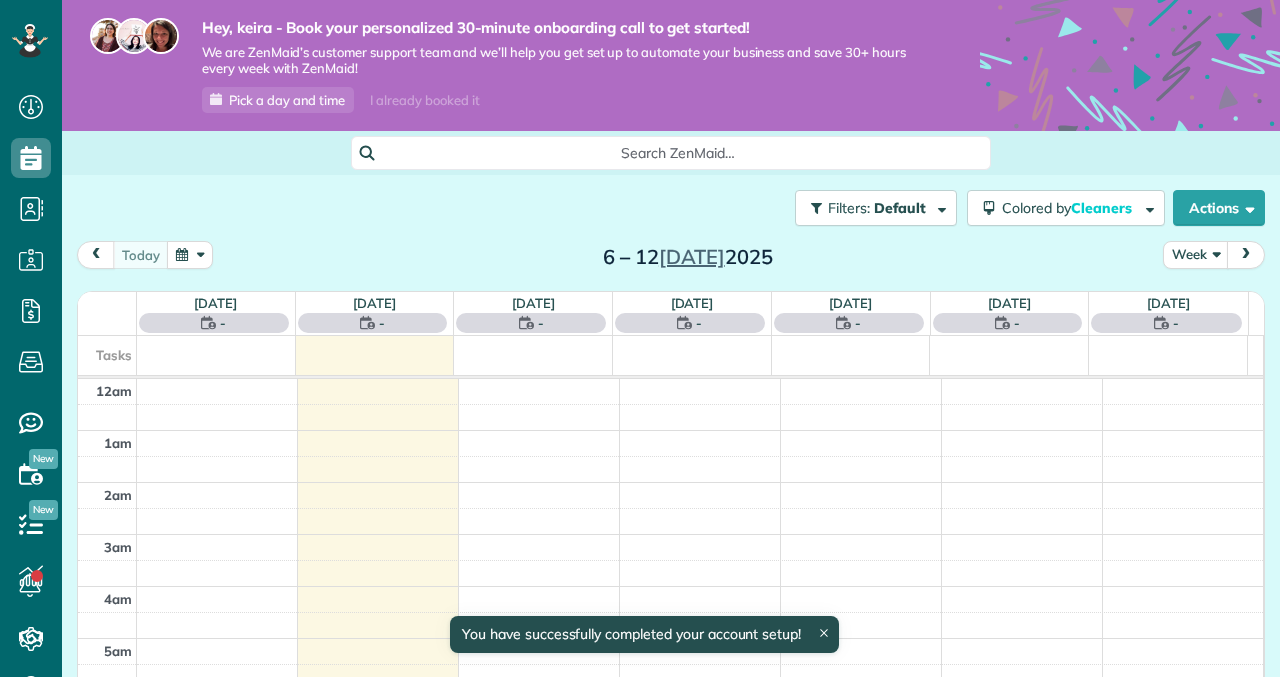 scroll, scrollTop: 0, scrollLeft: 0, axis: both 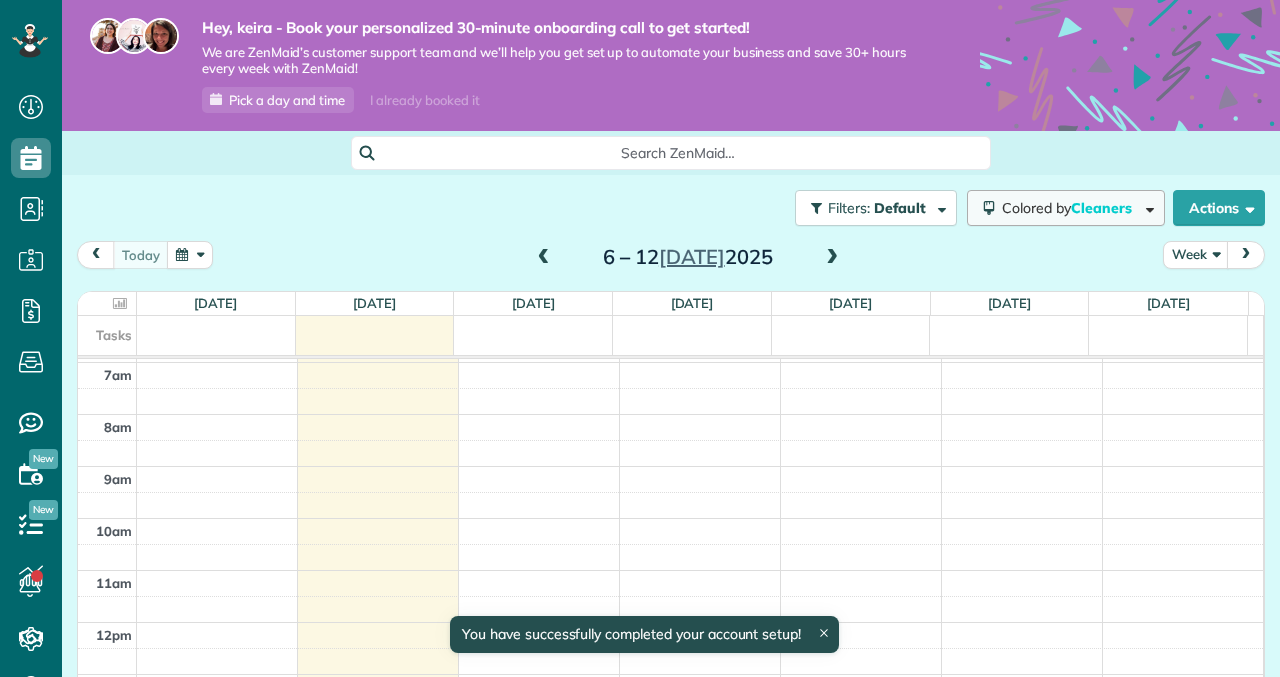 click on "Colored by  Cleaners" at bounding box center [1070, 208] 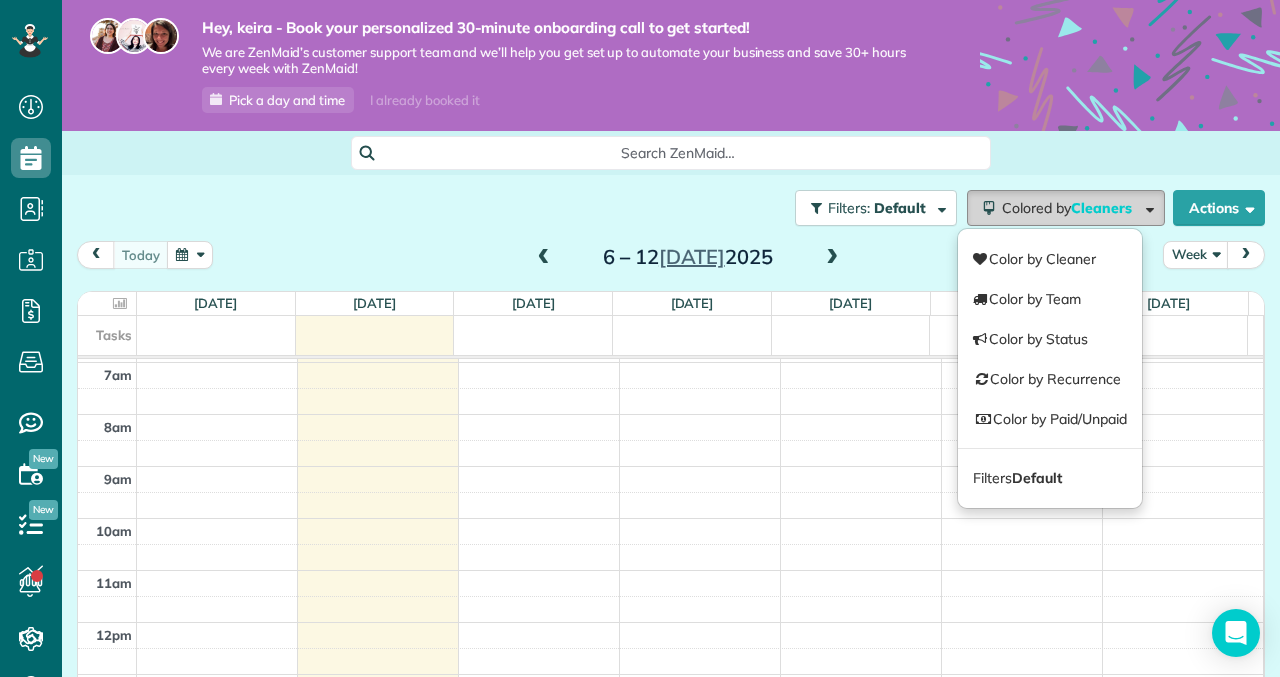 click on "Colored by  Cleaners" at bounding box center (1070, 208) 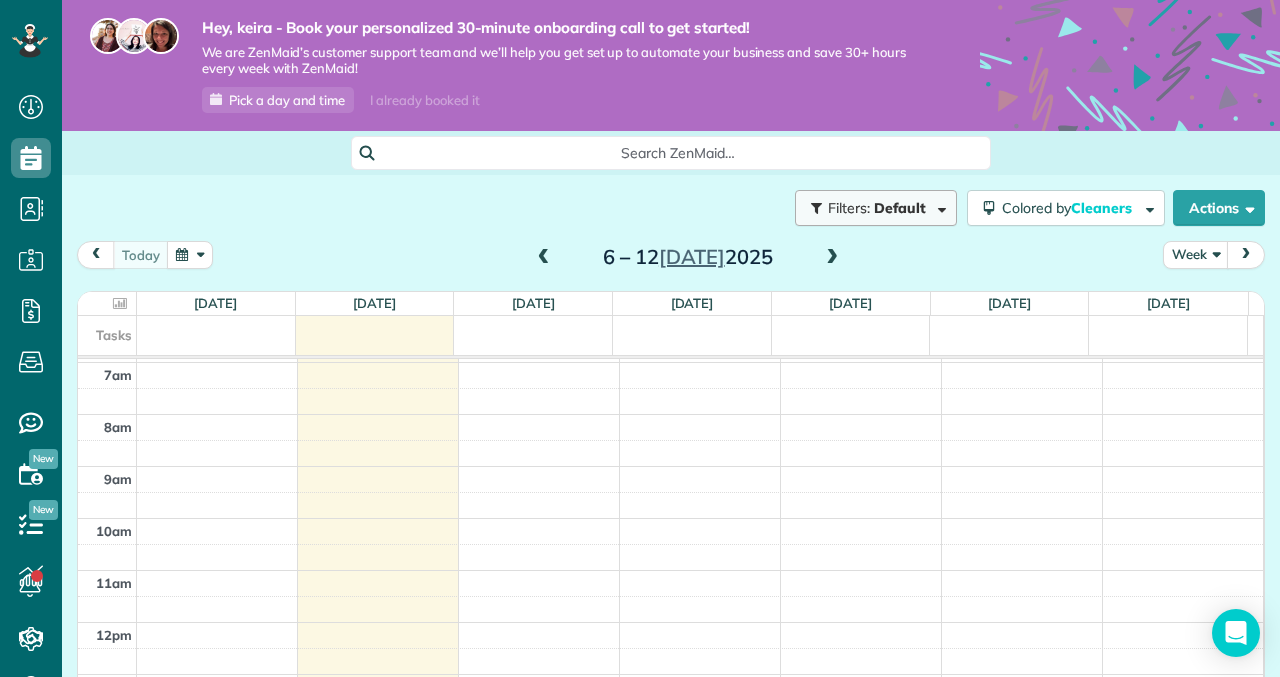 click on "Default" at bounding box center (900, 208) 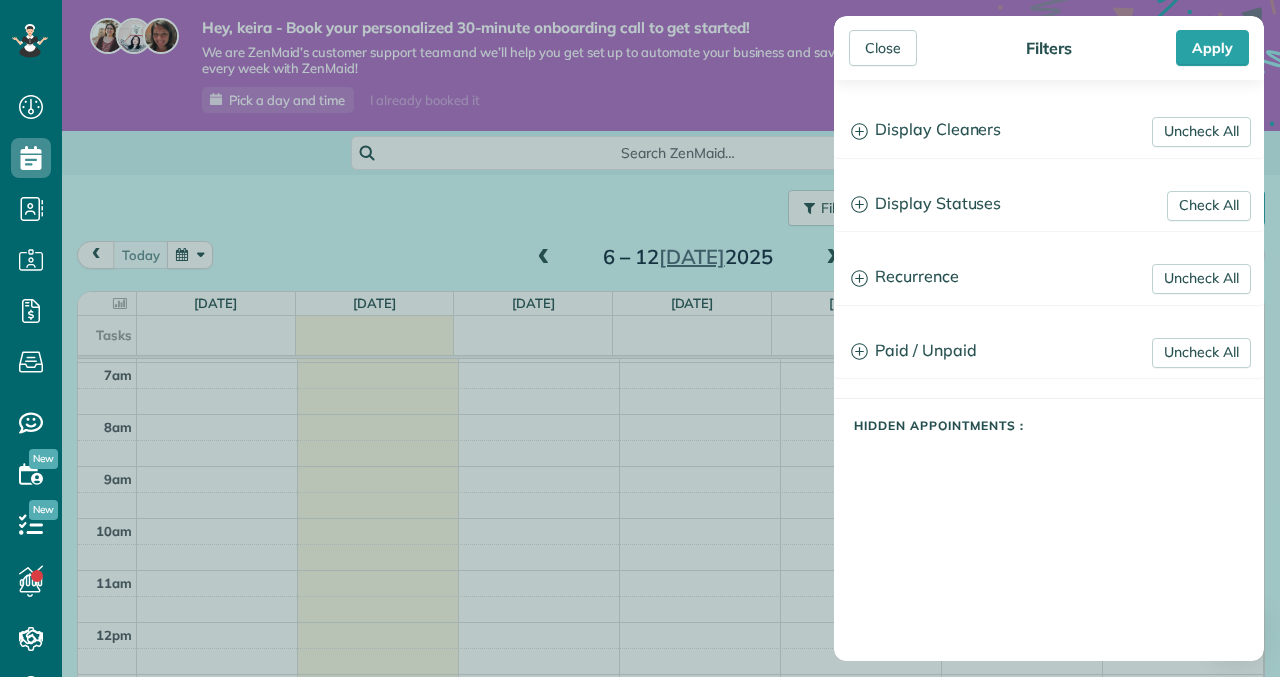 click on "Close
Filters
Apply
Uncheck All
Display Cleaners
keira purdue
No Cleaners Assigned
Check All
Display Statuses
Active
Estimate
Stand-By Cancelled" at bounding box center (640, 338) 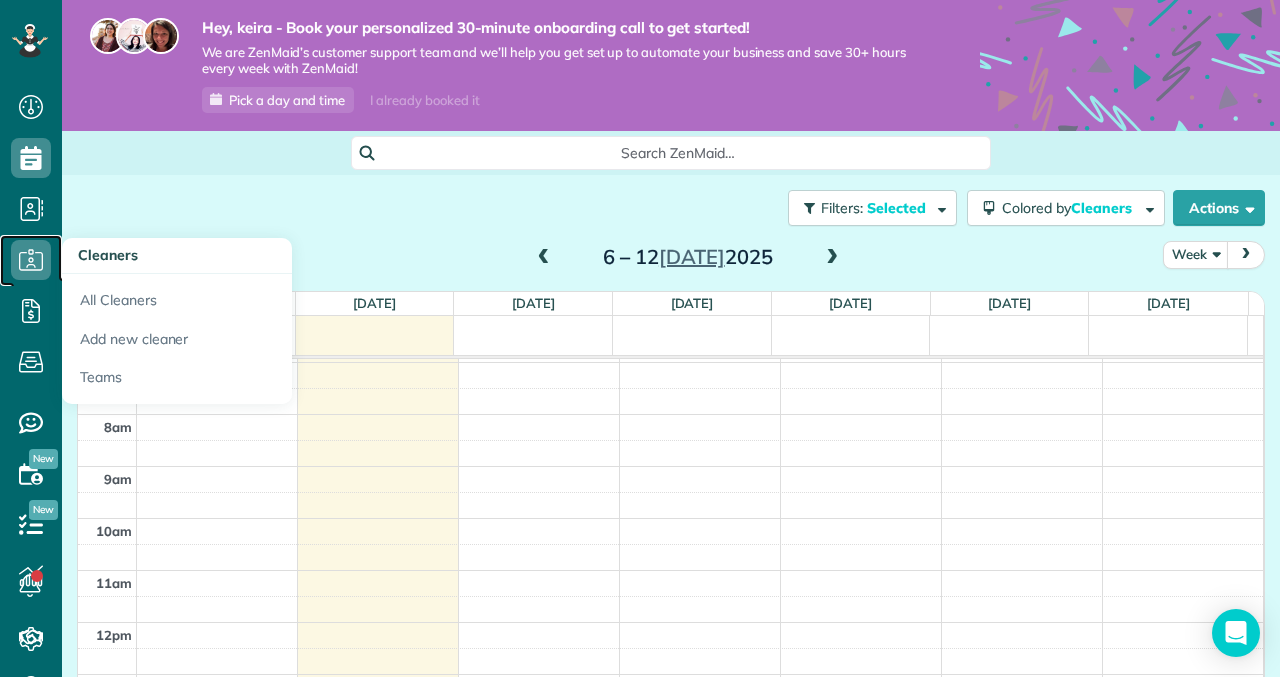 click 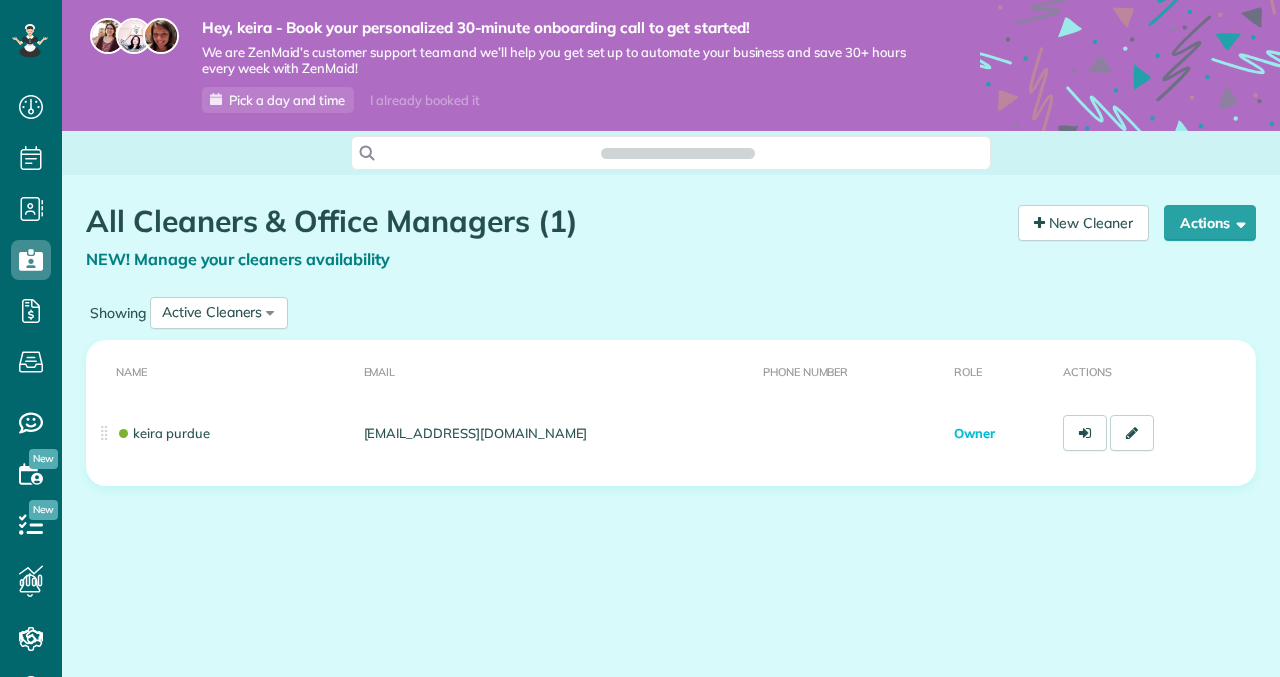 scroll, scrollTop: 0, scrollLeft: 0, axis: both 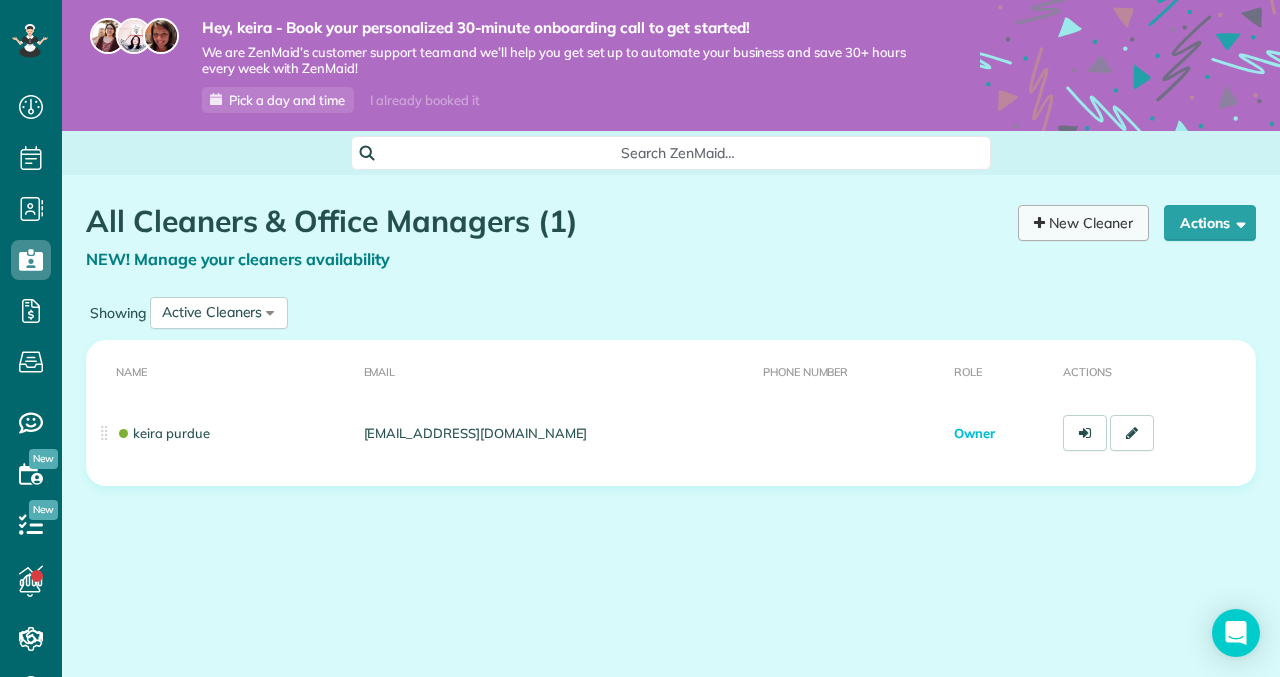 click on "New Cleaner" at bounding box center (1083, 223) 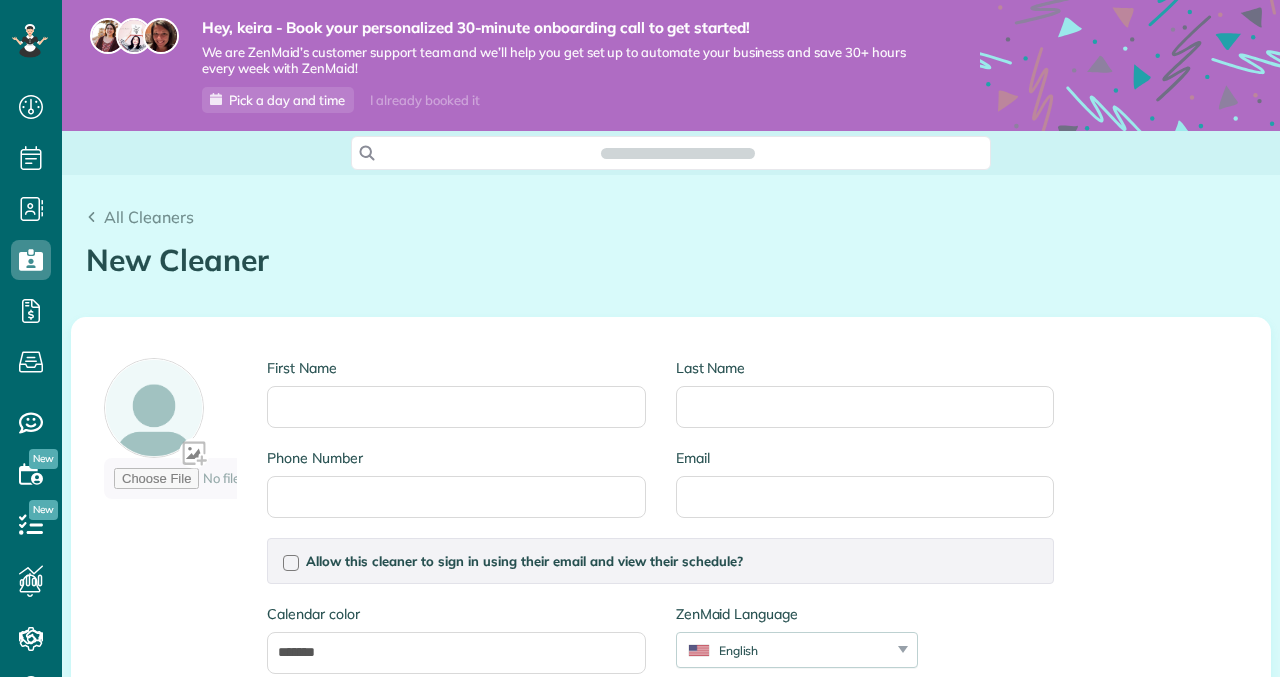 scroll, scrollTop: 0, scrollLeft: 0, axis: both 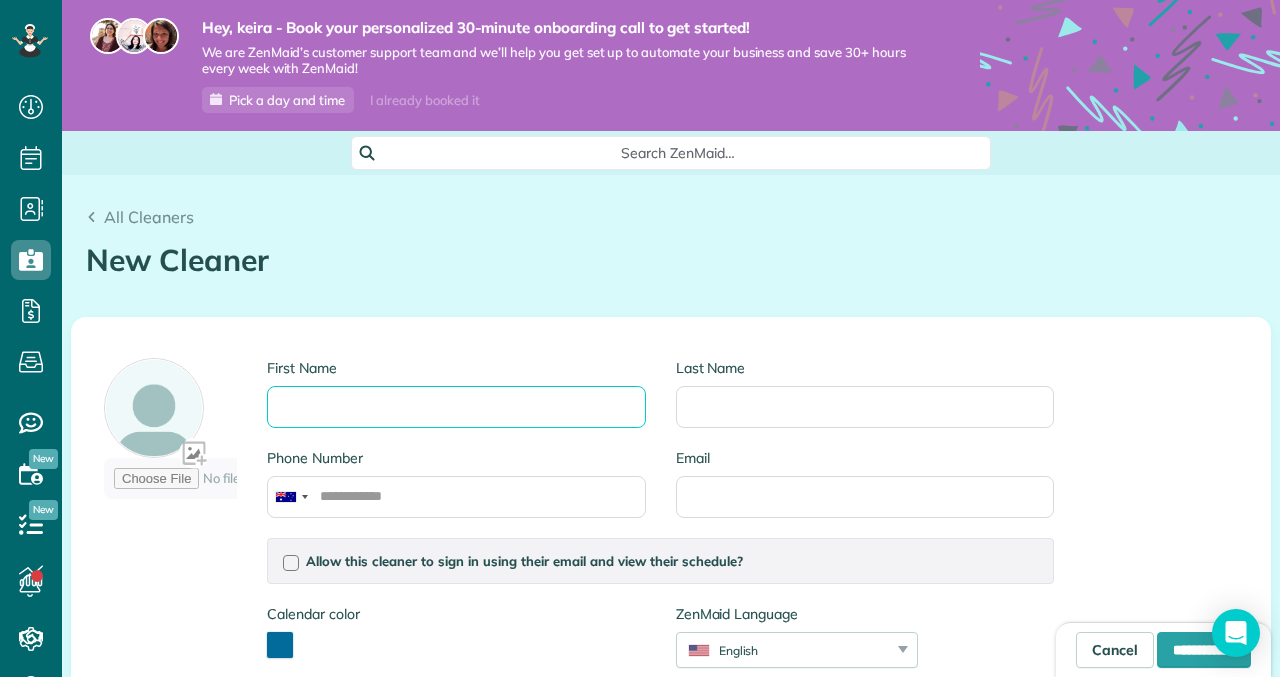 click on "First Name" at bounding box center [456, 407] 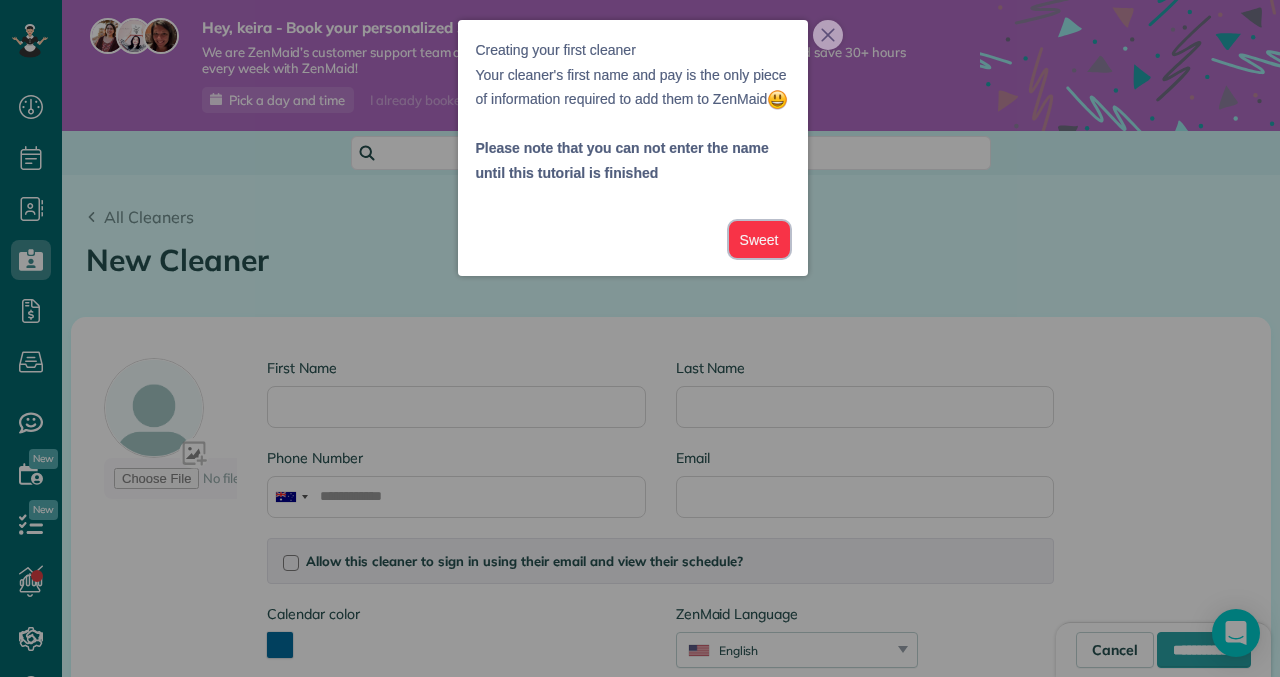 click on "Sweet" at bounding box center [759, 239] 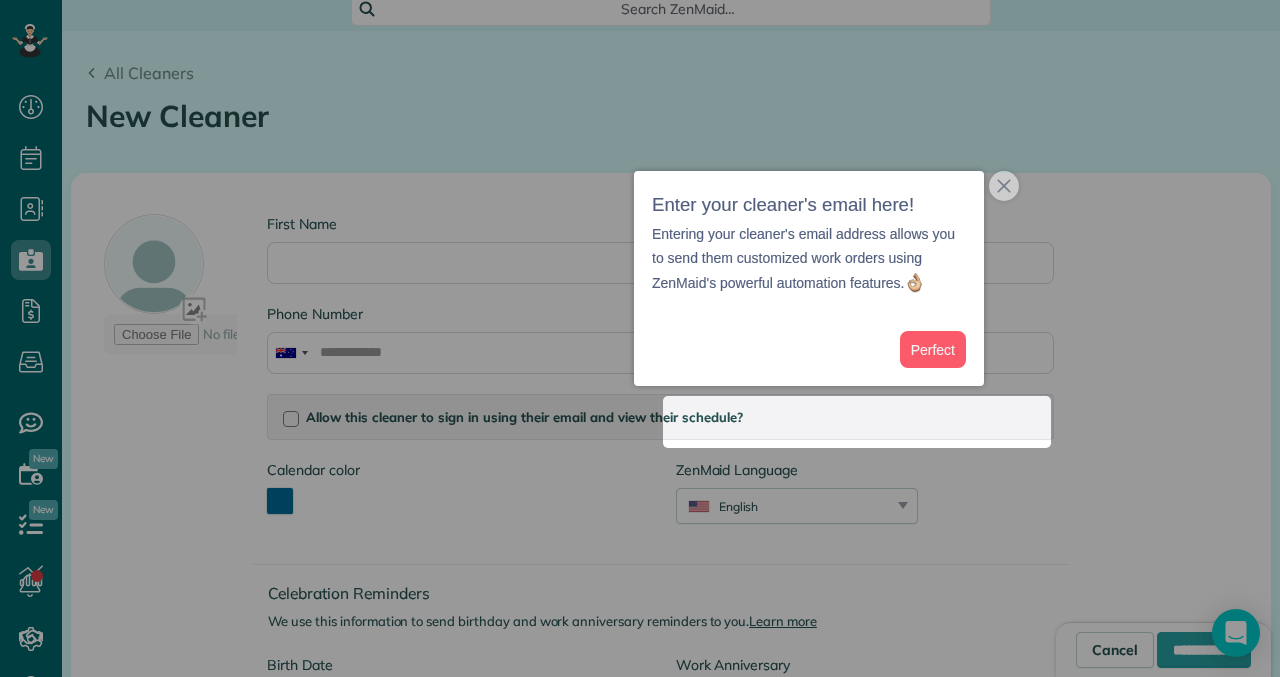 scroll, scrollTop: 157, scrollLeft: 0, axis: vertical 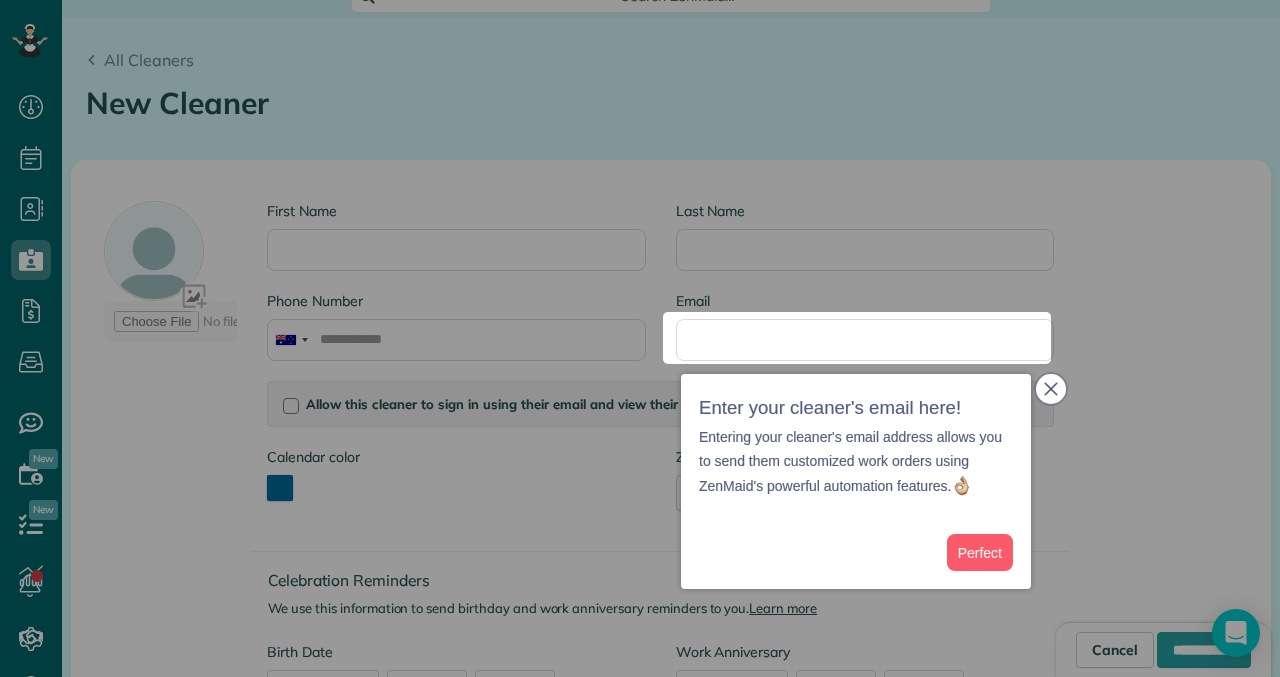 click 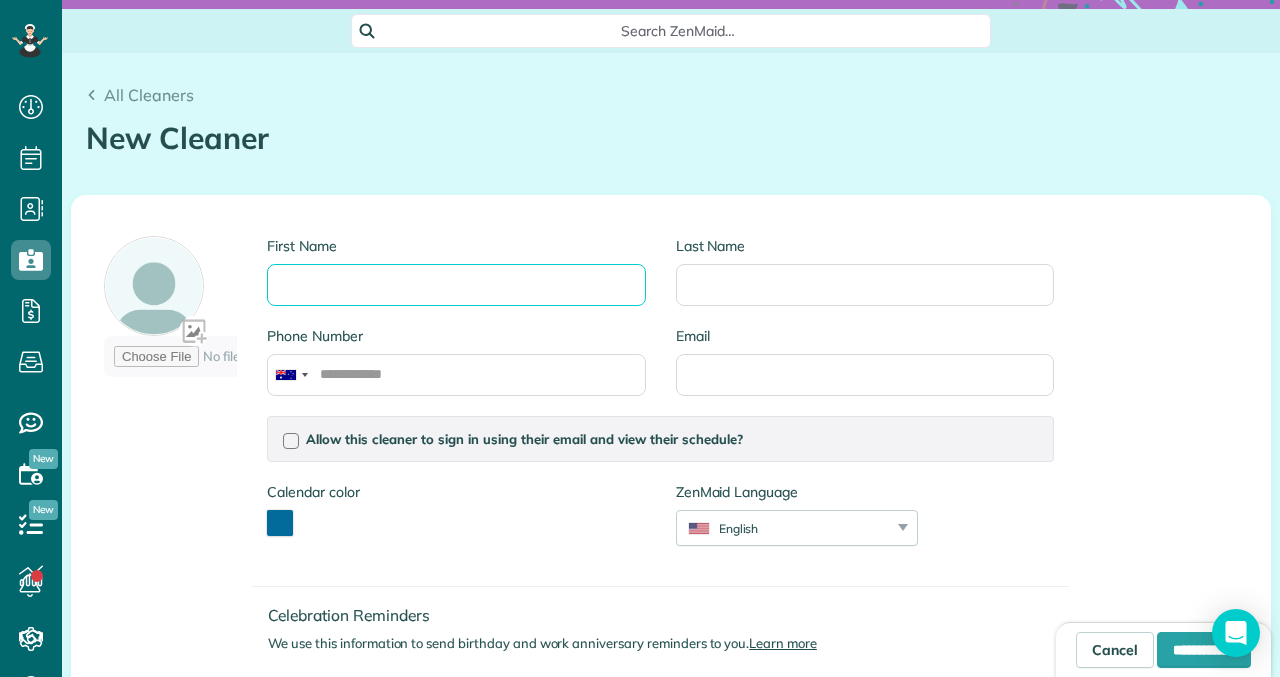 scroll, scrollTop: 0, scrollLeft: 0, axis: both 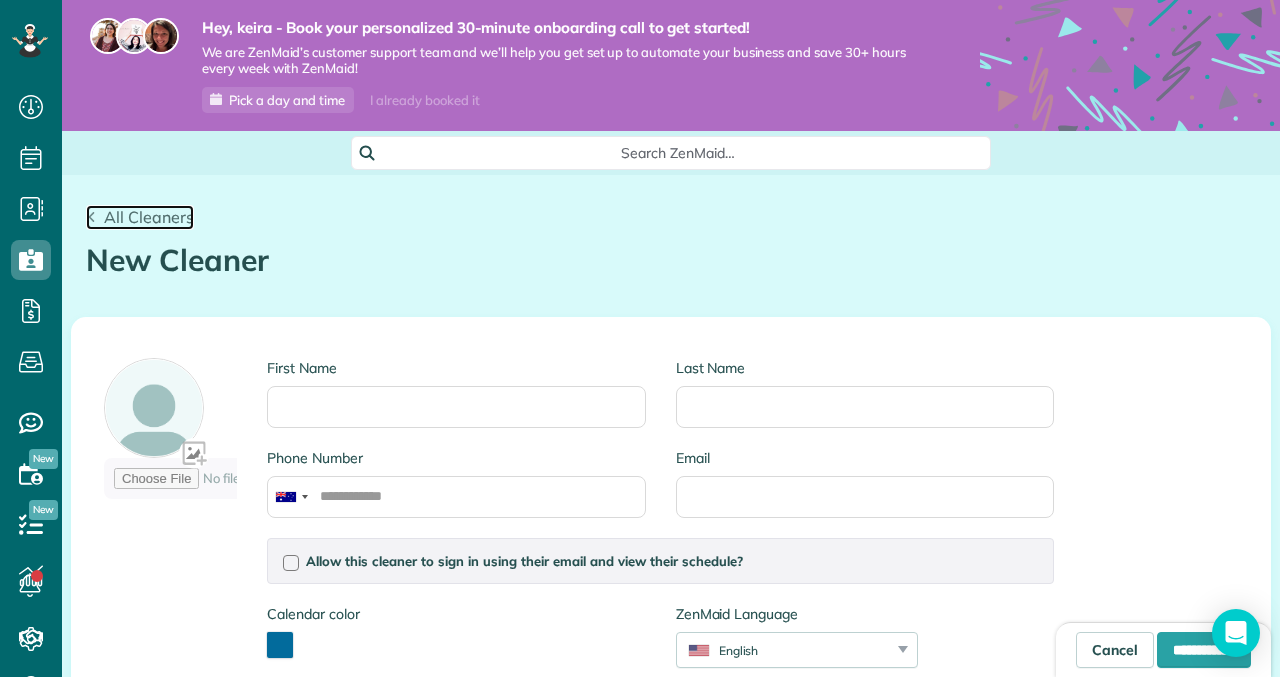 click on "All Cleaners" at bounding box center [149, 217] 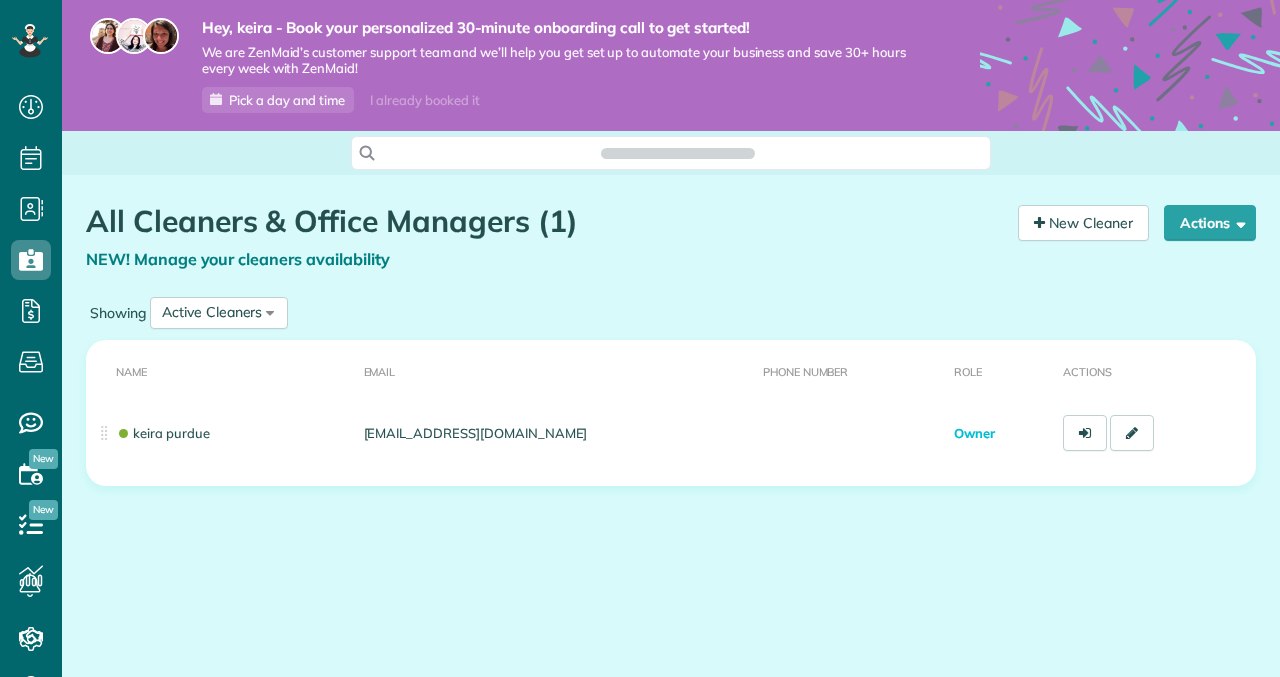 scroll, scrollTop: 0, scrollLeft: 0, axis: both 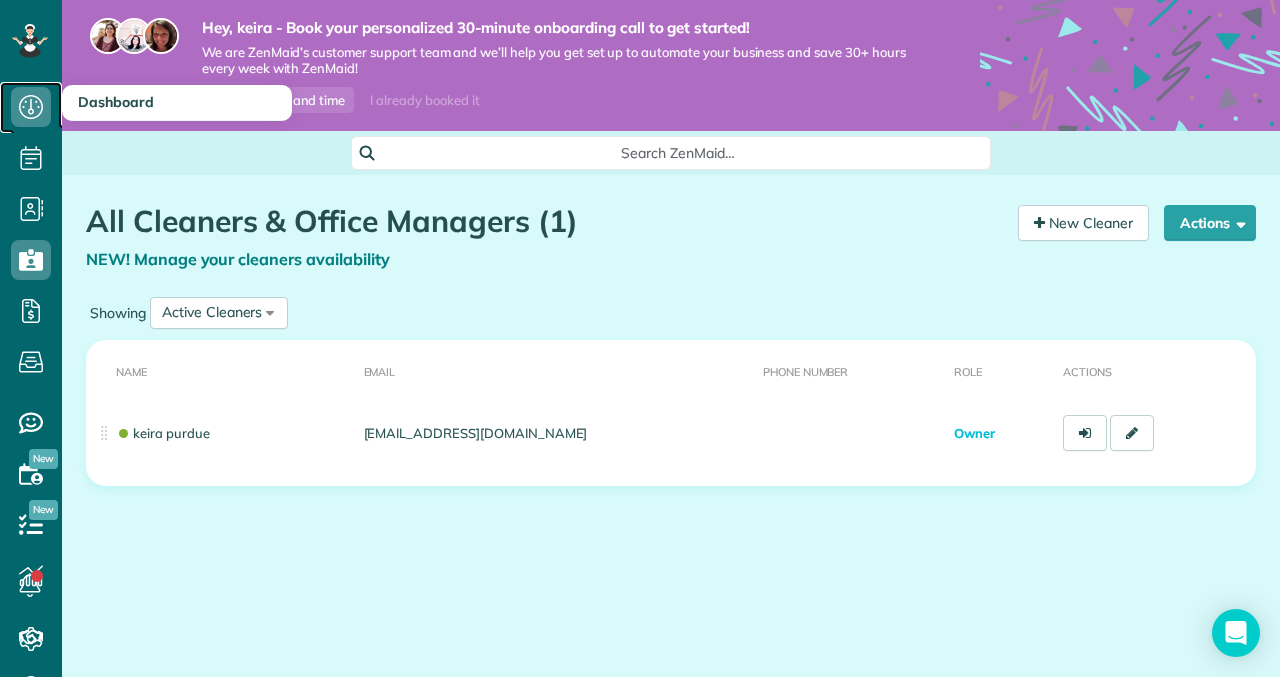 click 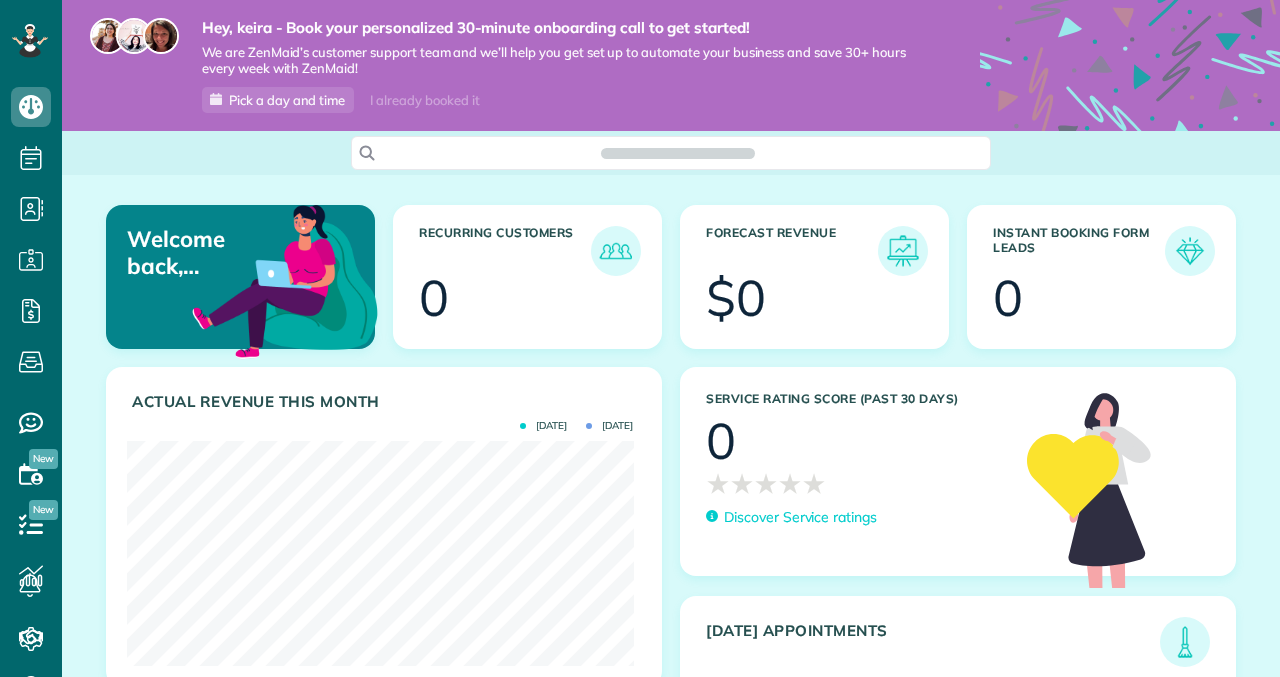 scroll, scrollTop: 0, scrollLeft: 0, axis: both 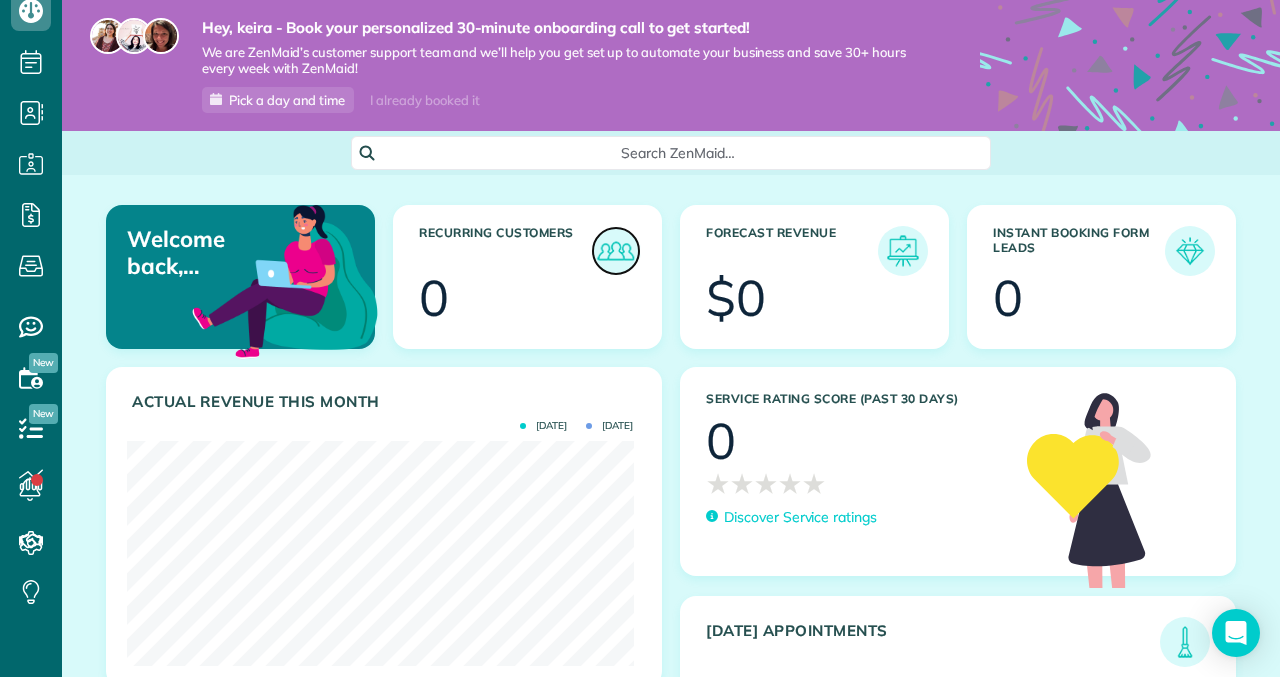click at bounding box center (616, 251) 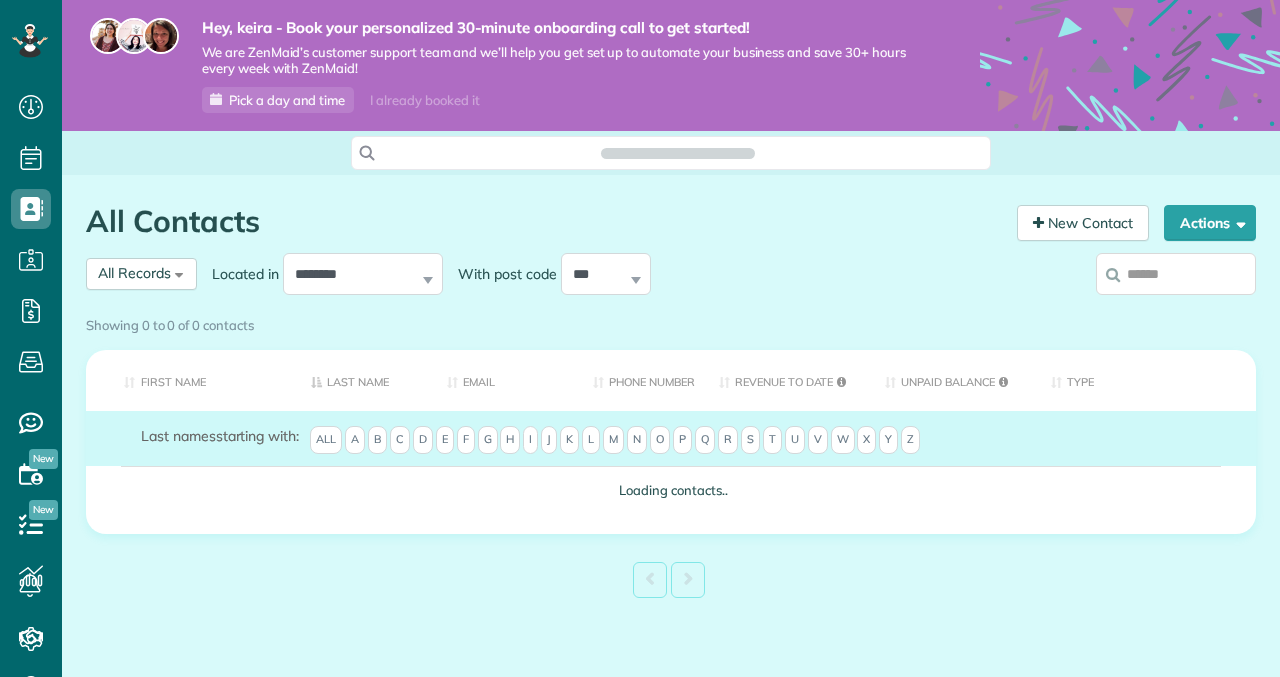 scroll, scrollTop: 0, scrollLeft: 0, axis: both 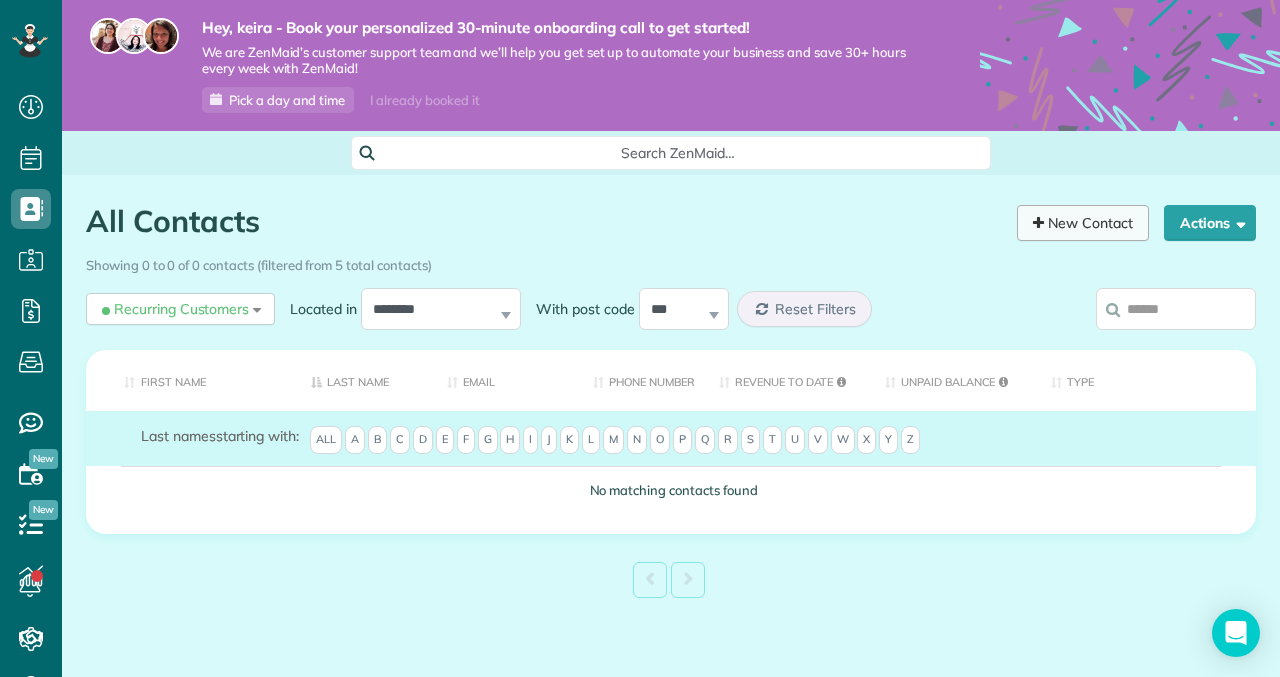 click on "New Contact" at bounding box center (1083, 223) 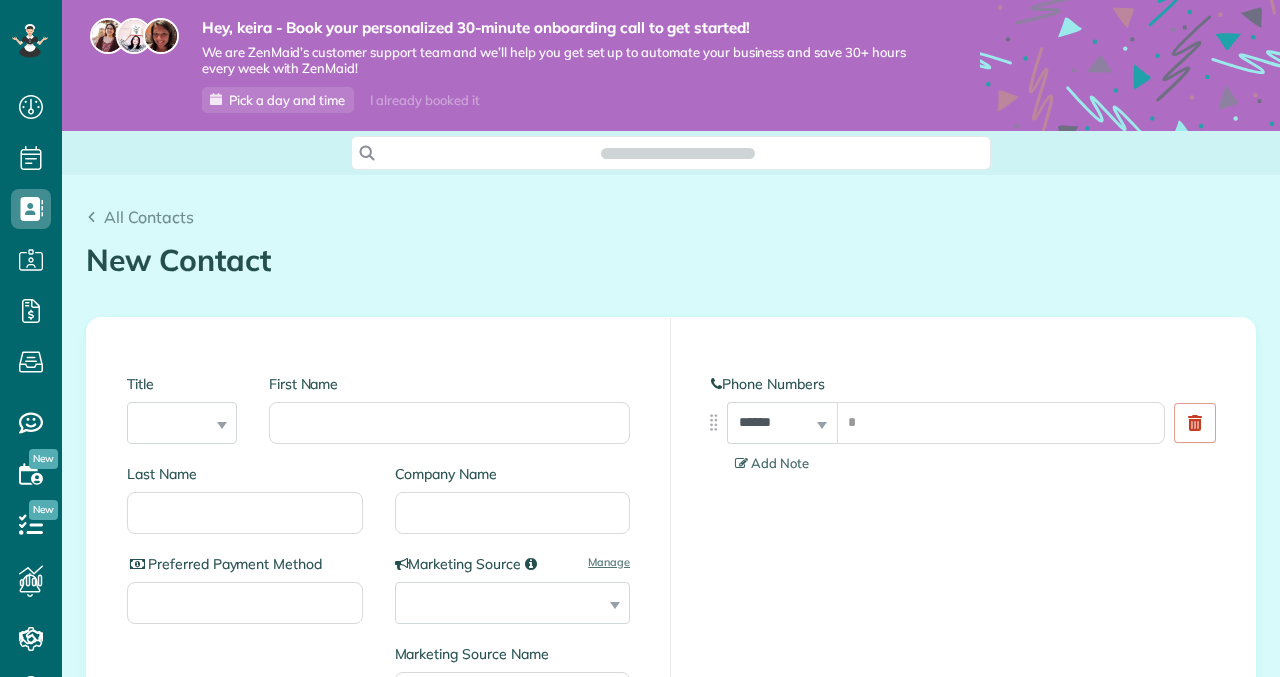scroll, scrollTop: 0, scrollLeft: 0, axis: both 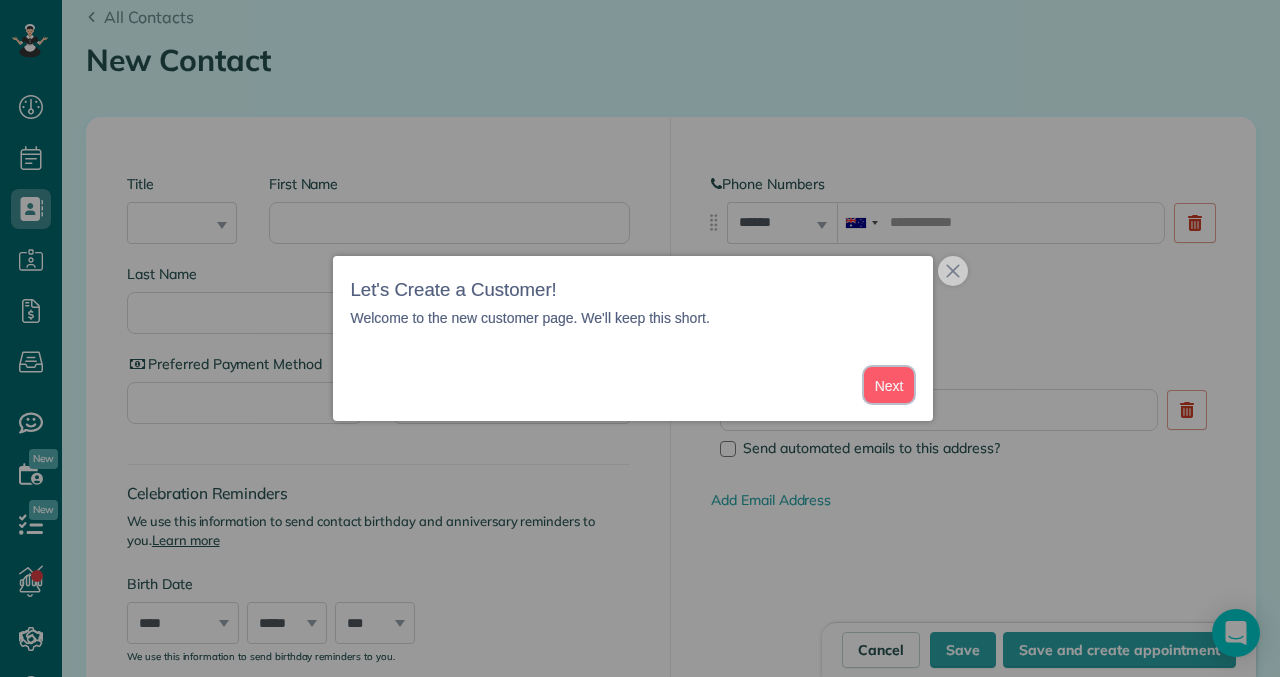 click on "Next" at bounding box center [889, 385] 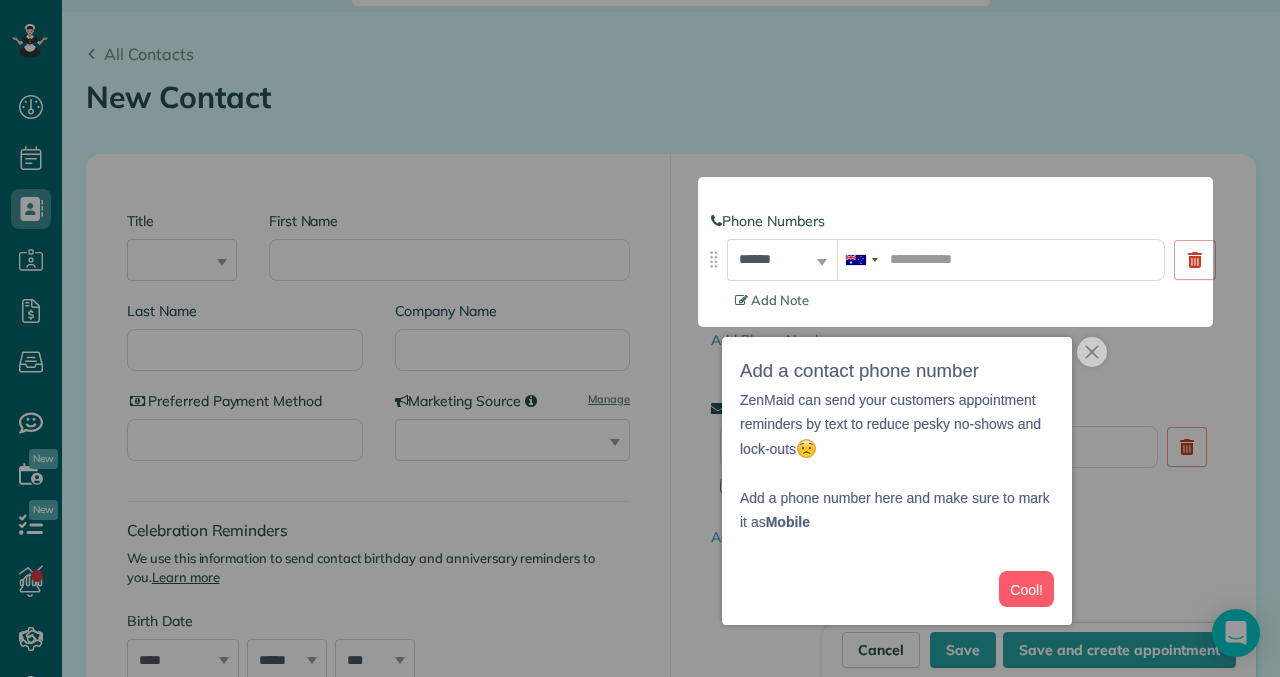 scroll, scrollTop: 104, scrollLeft: 0, axis: vertical 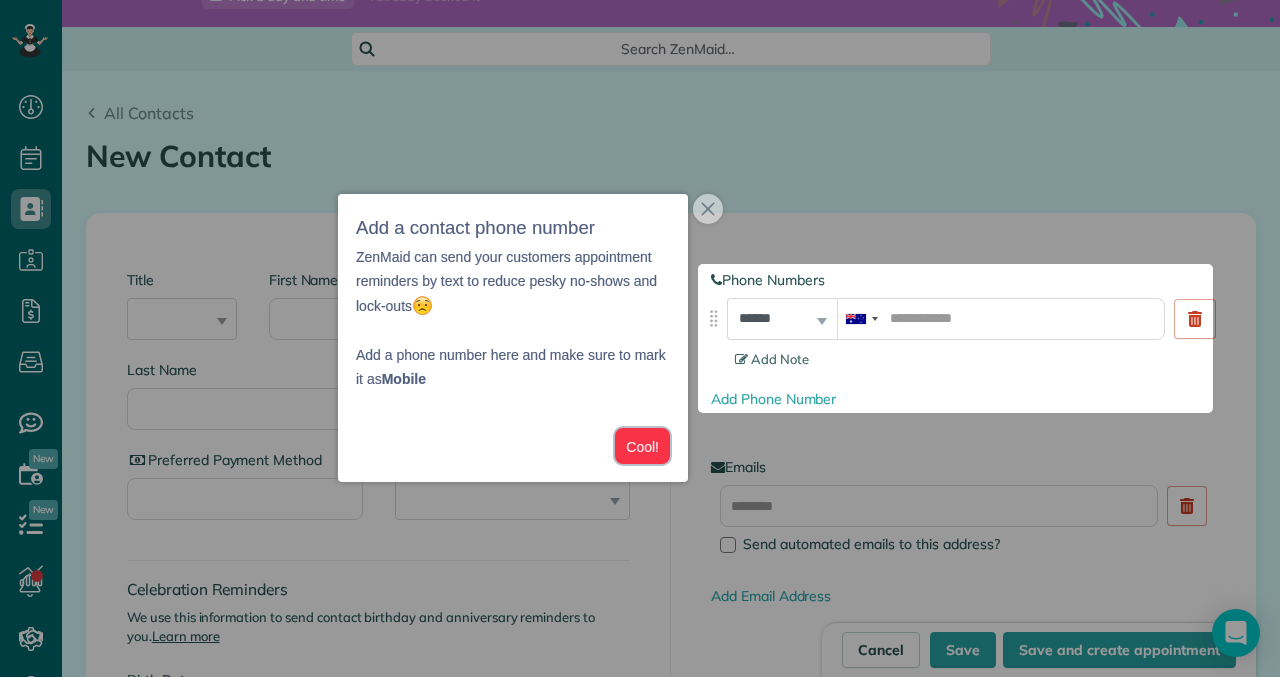 click on "Cool!" at bounding box center [642, 446] 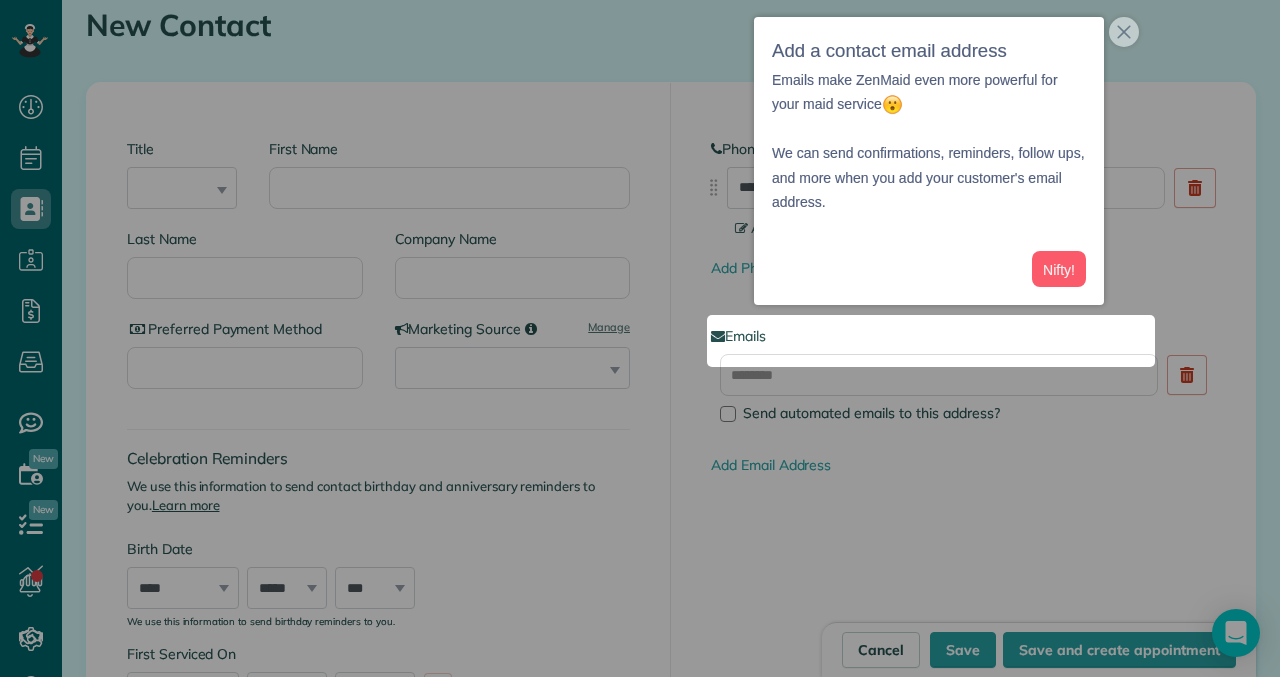 scroll, scrollTop: 270, scrollLeft: 0, axis: vertical 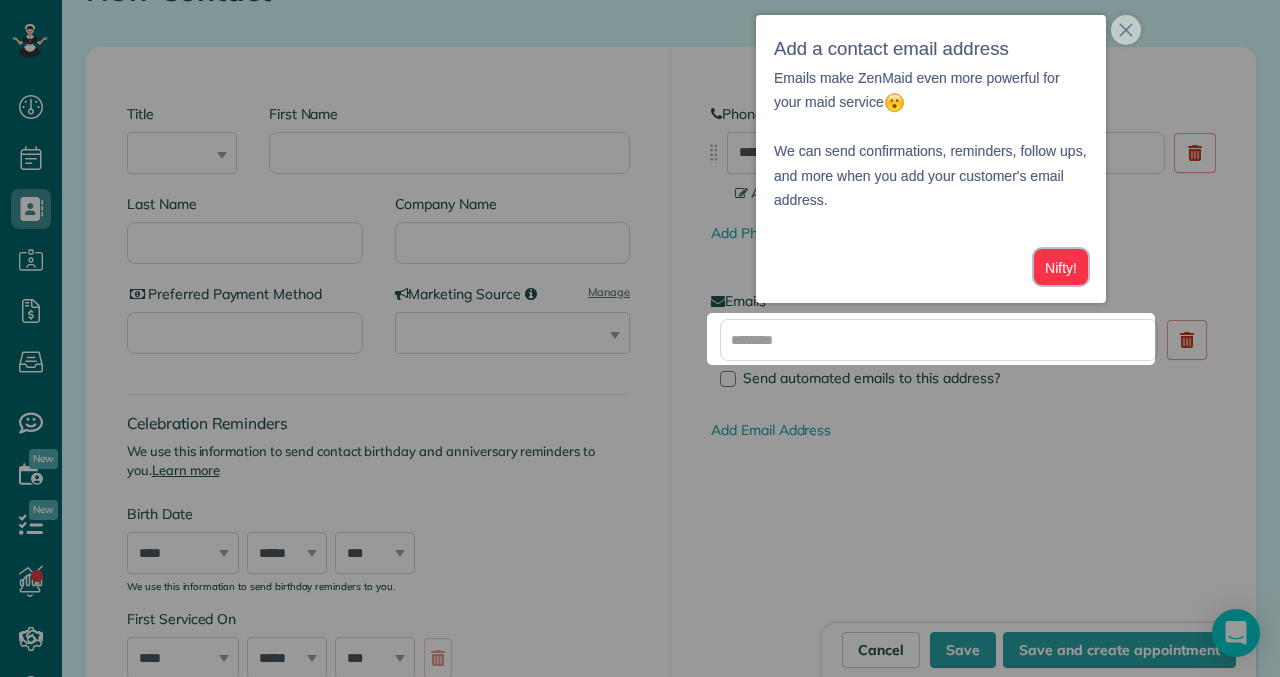 click on "Nifty!" at bounding box center [1061, 267] 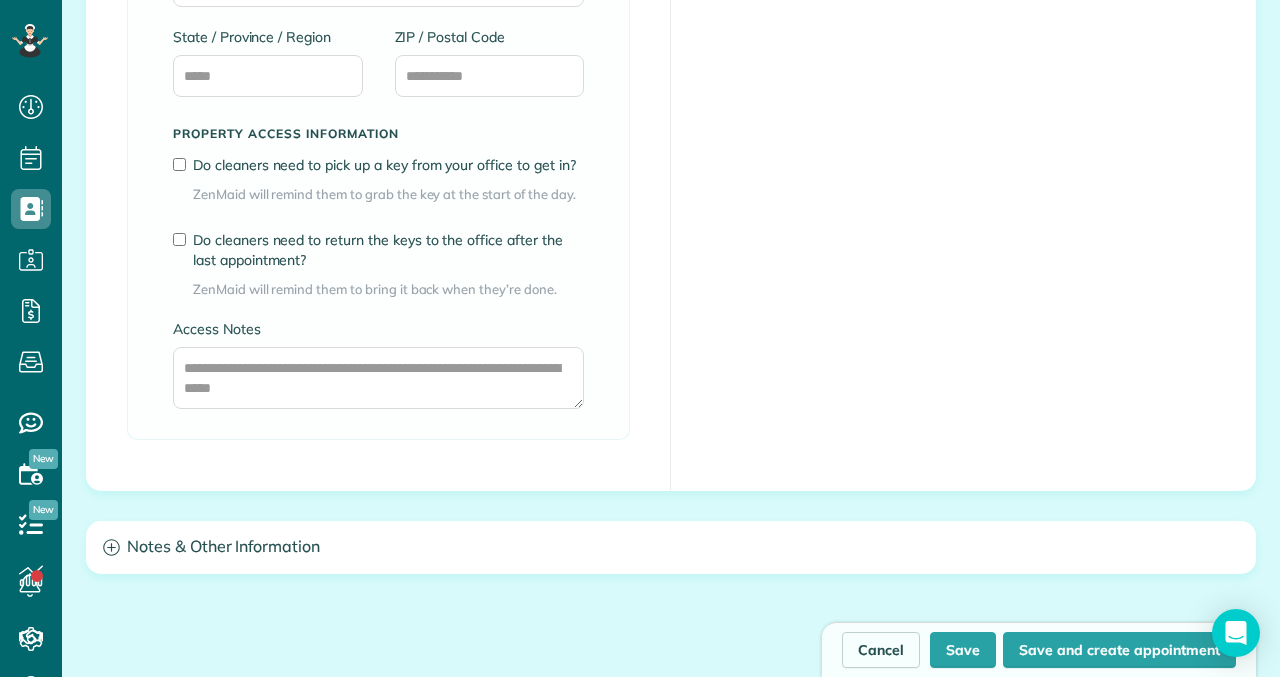 scroll, scrollTop: 1780, scrollLeft: 0, axis: vertical 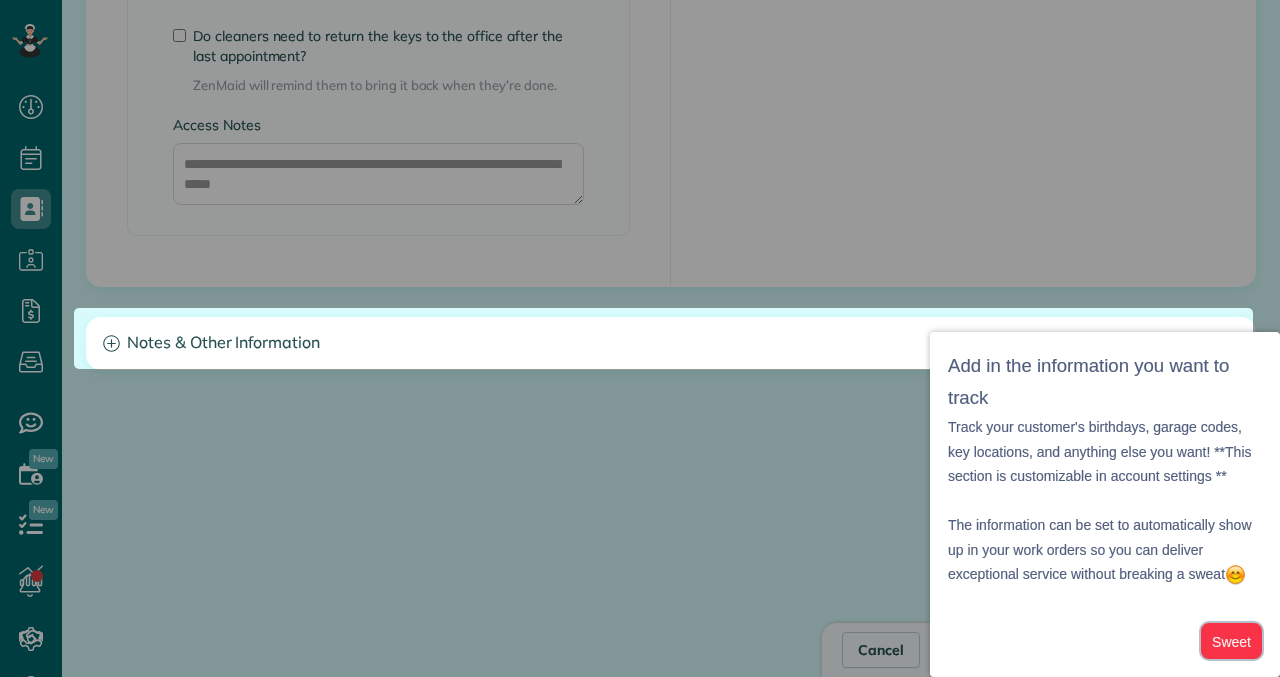 click on "Sweet" at bounding box center [1231, 641] 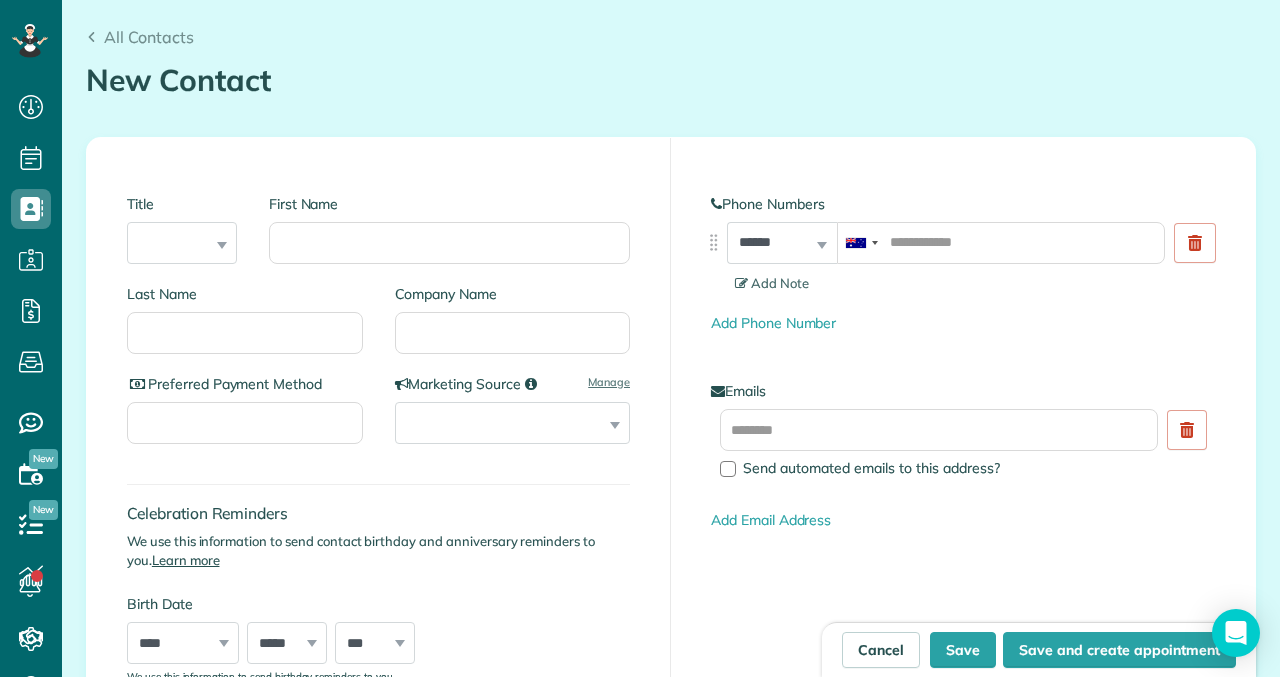 scroll, scrollTop: 0, scrollLeft: 0, axis: both 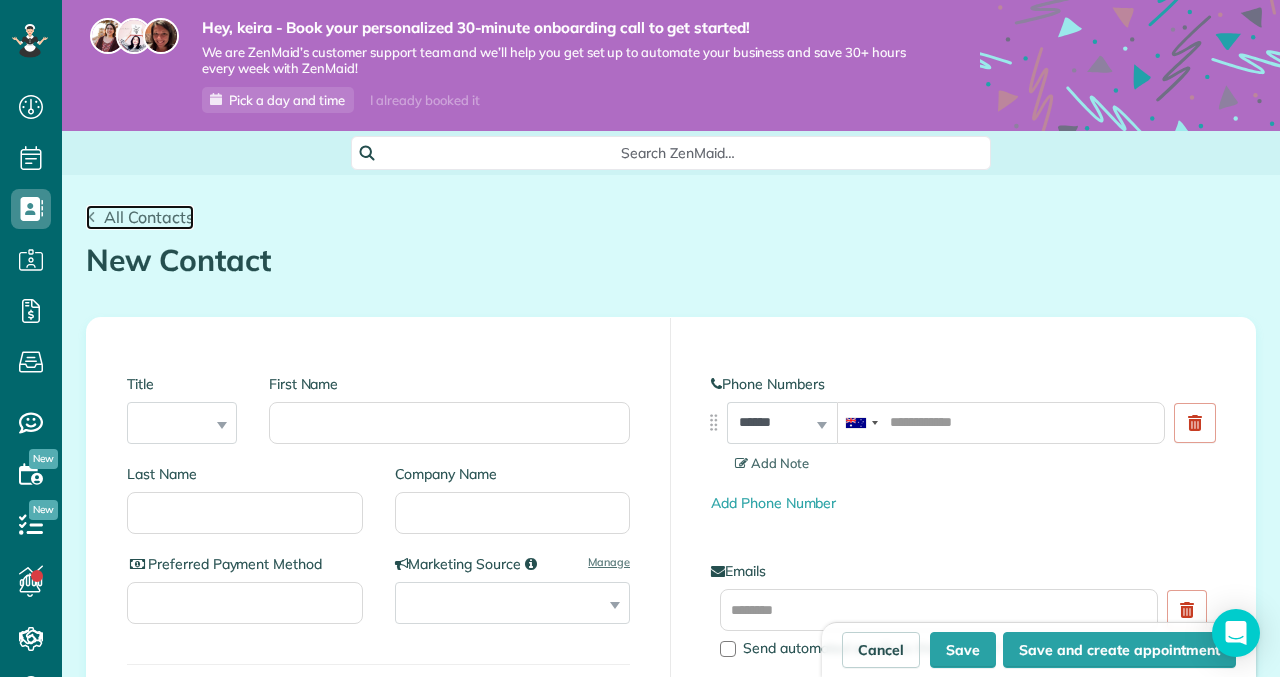 click on "All Contacts" at bounding box center (149, 217) 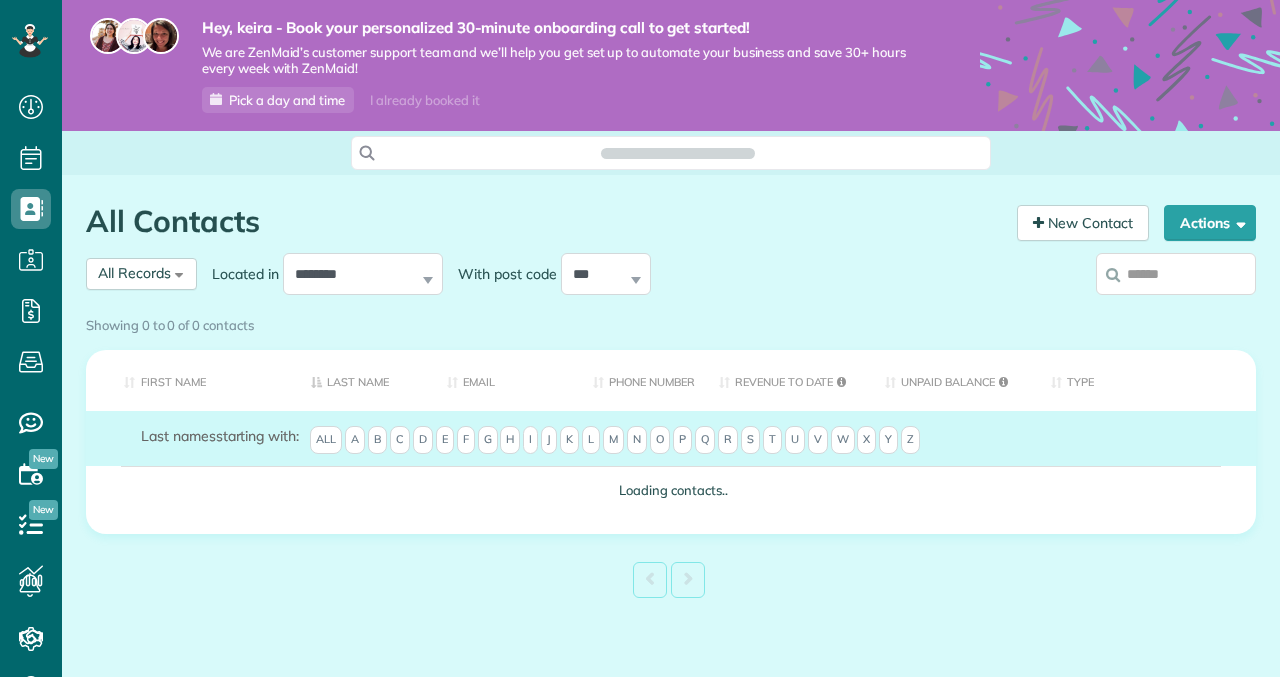 scroll, scrollTop: 0, scrollLeft: 0, axis: both 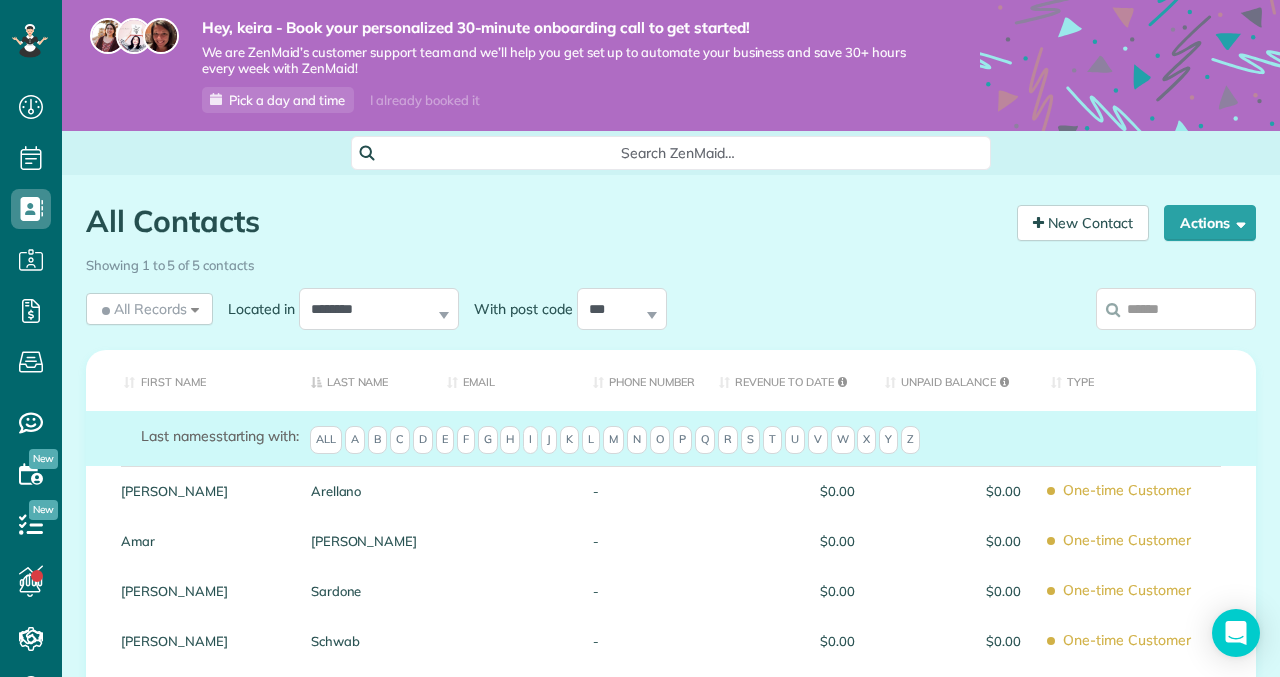 click on "All Contacts" at bounding box center (544, 221) 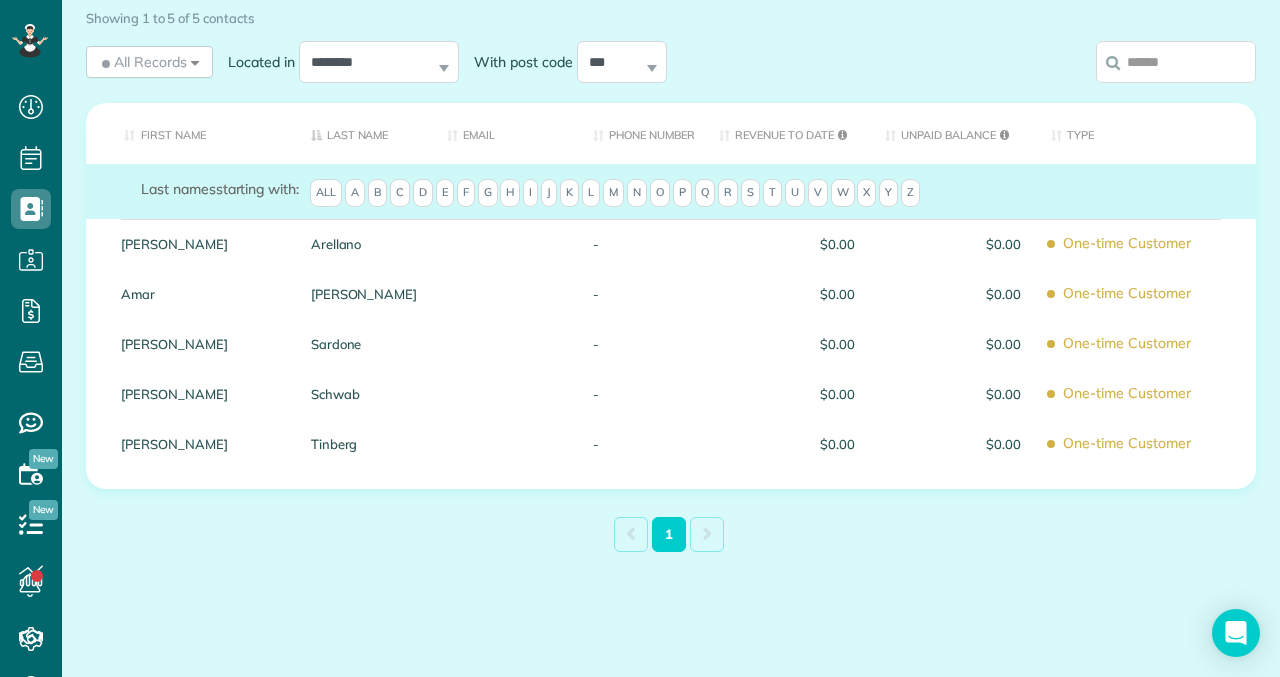 scroll, scrollTop: 0, scrollLeft: 0, axis: both 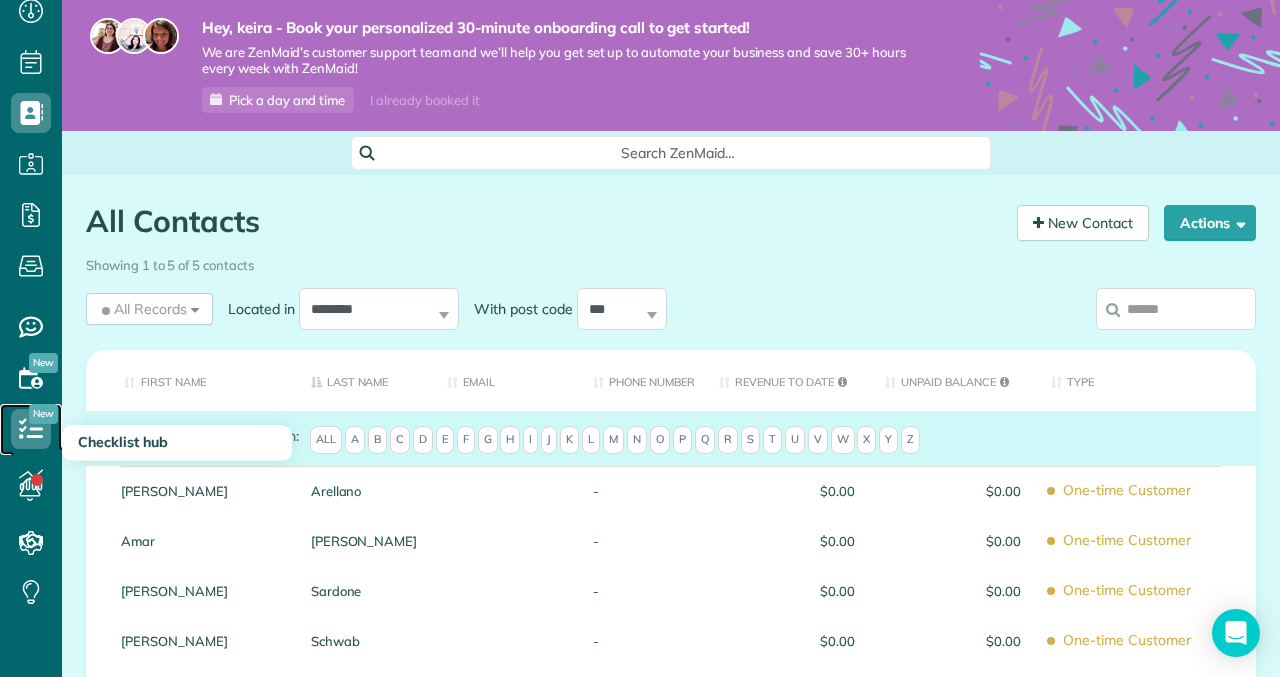 click 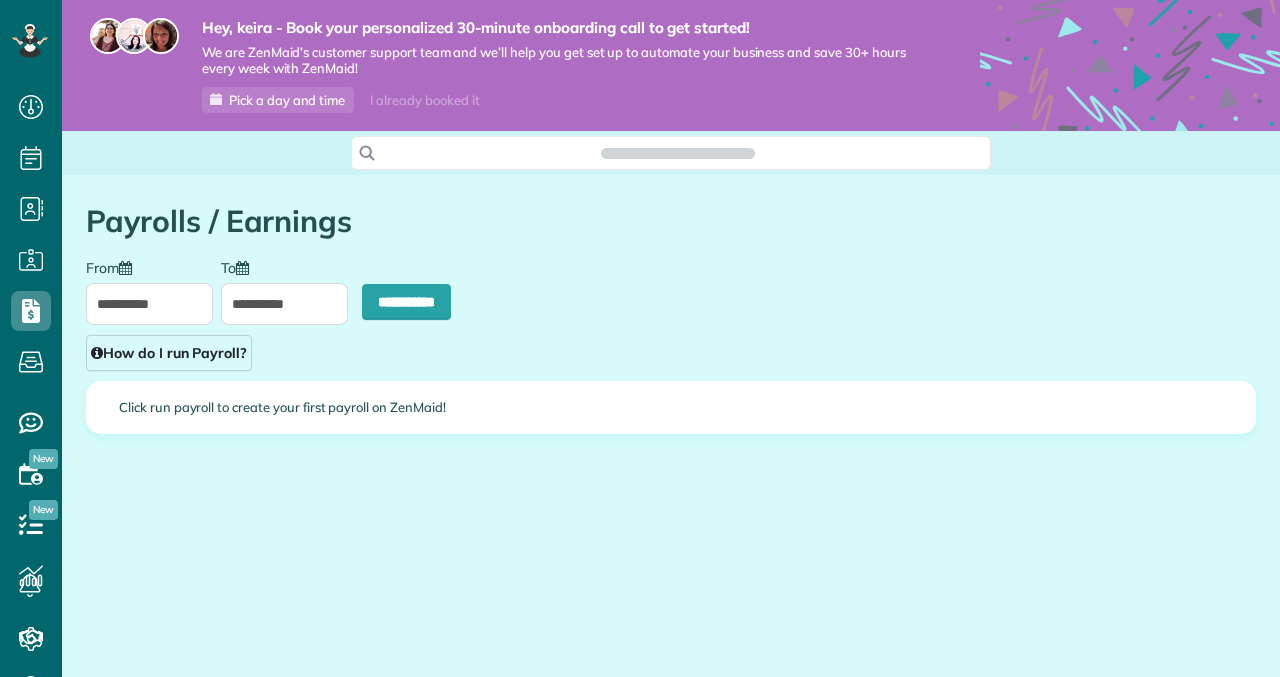 scroll, scrollTop: 0, scrollLeft: 0, axis: both 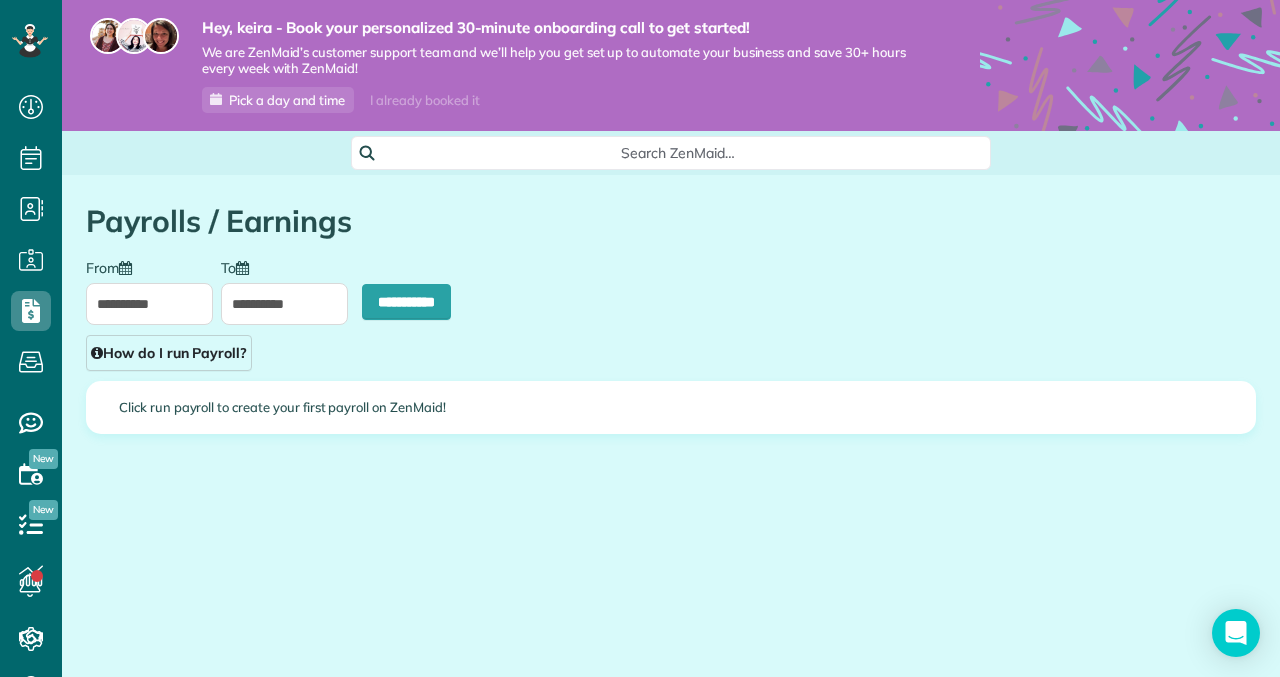 type on "**********" 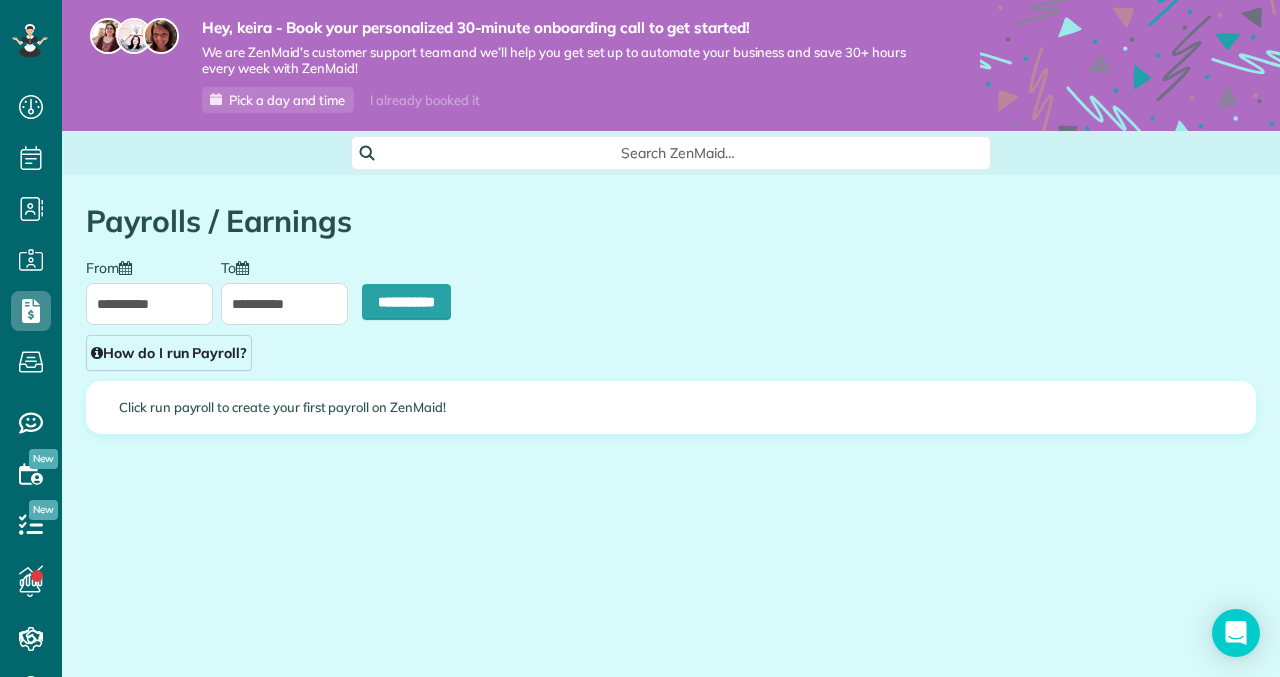 type on "**********" 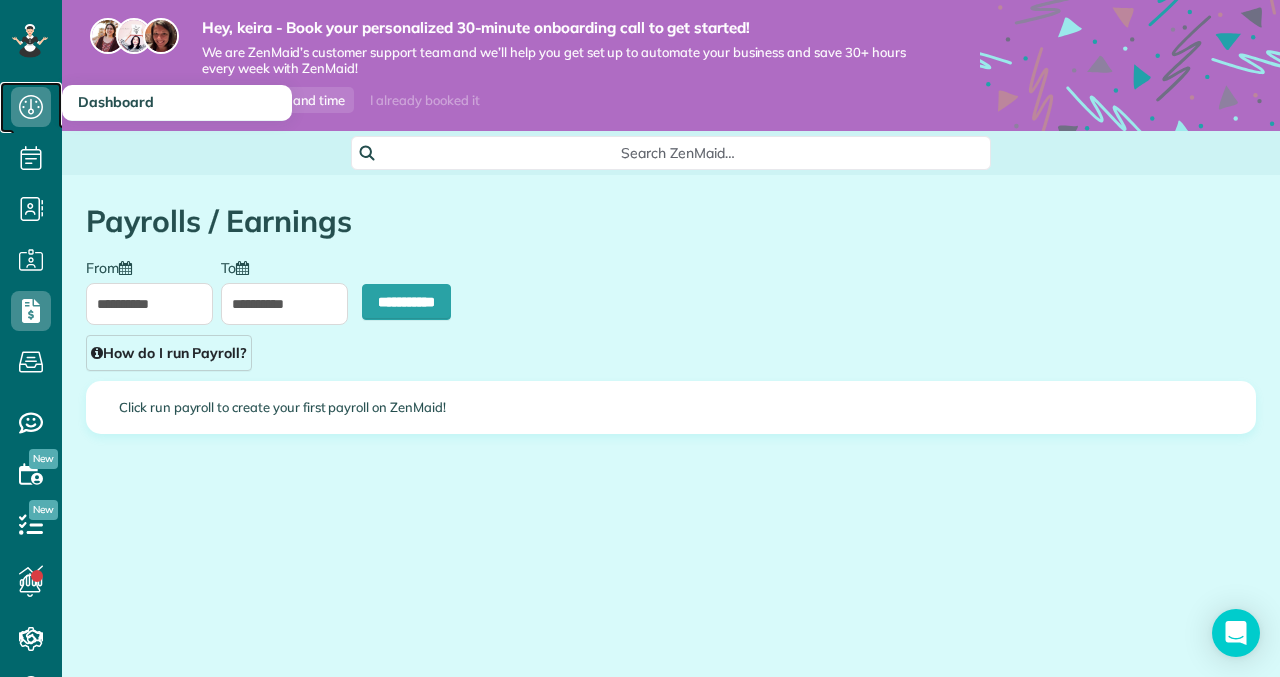 click 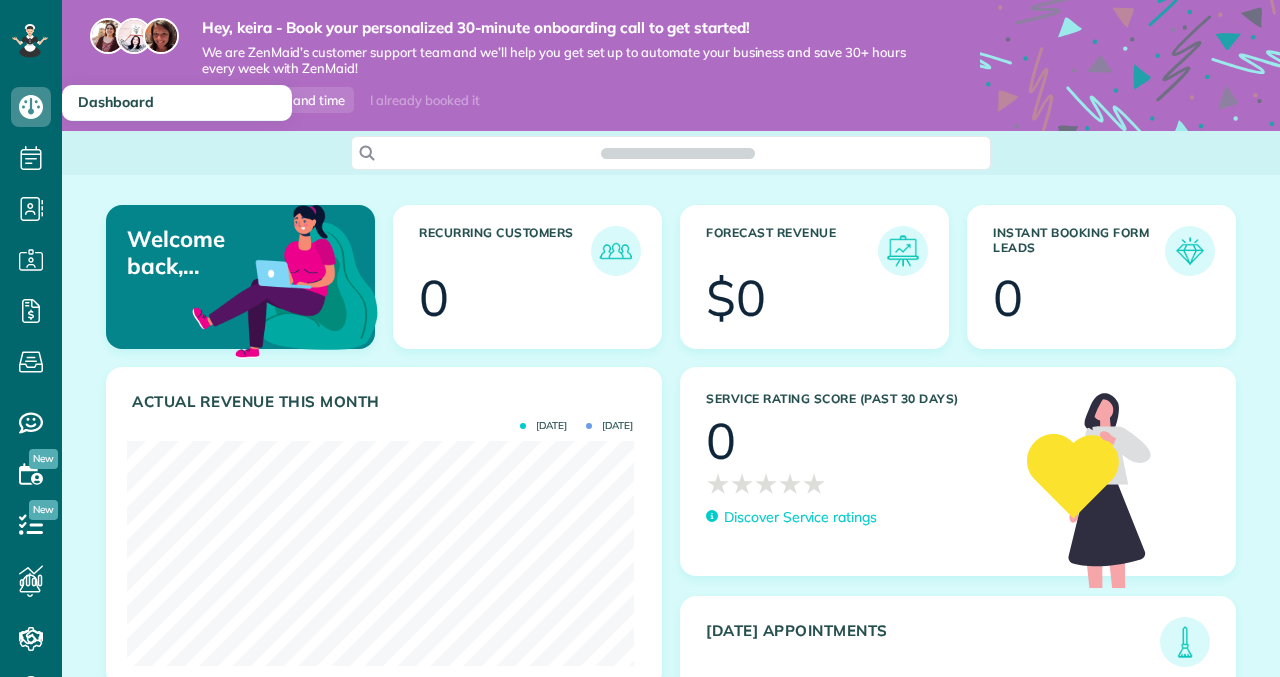 scroll, scrollTop: 0, scrollLeft: 0, axis: both 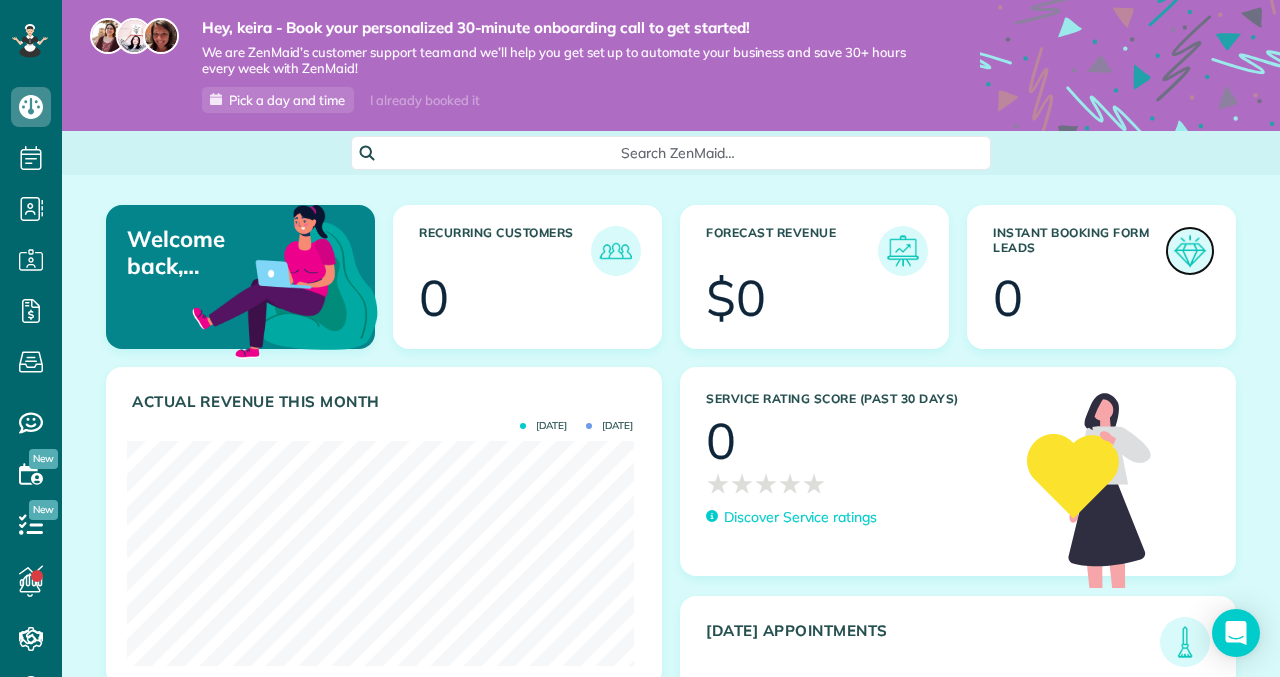 click at bounding box center [1190, 251] 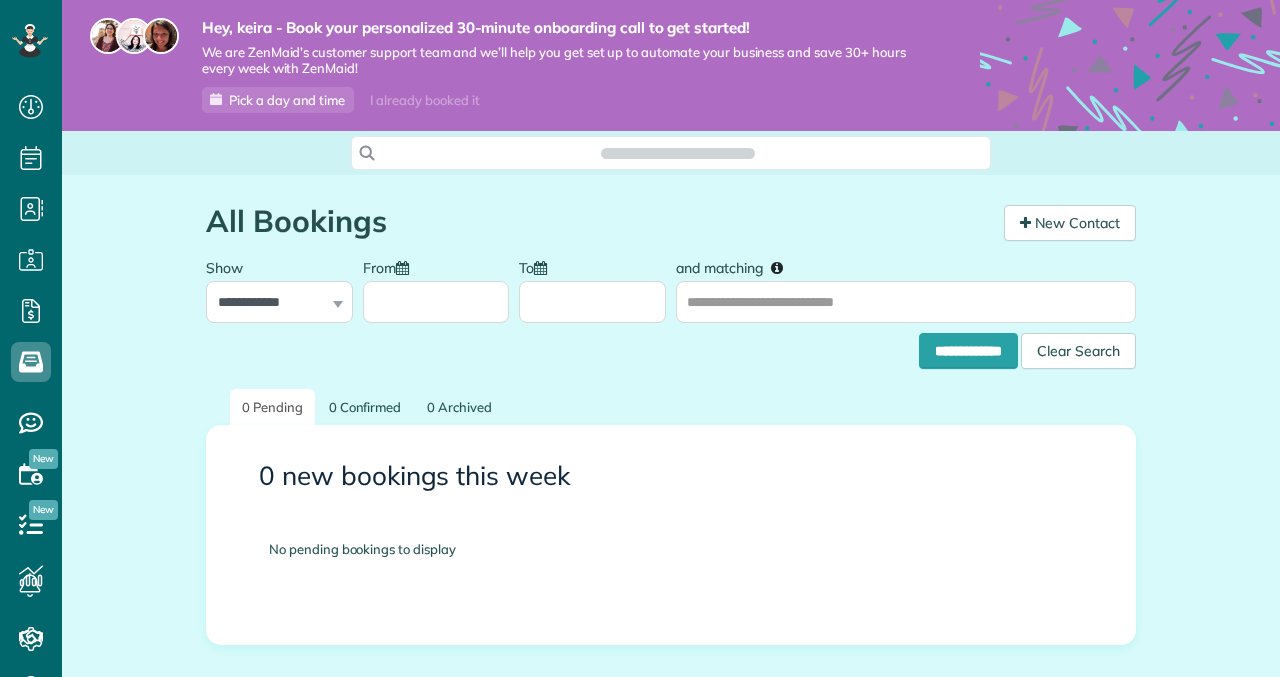 scroll, scrollTop: 0, scrollLeft: 0, axis: both 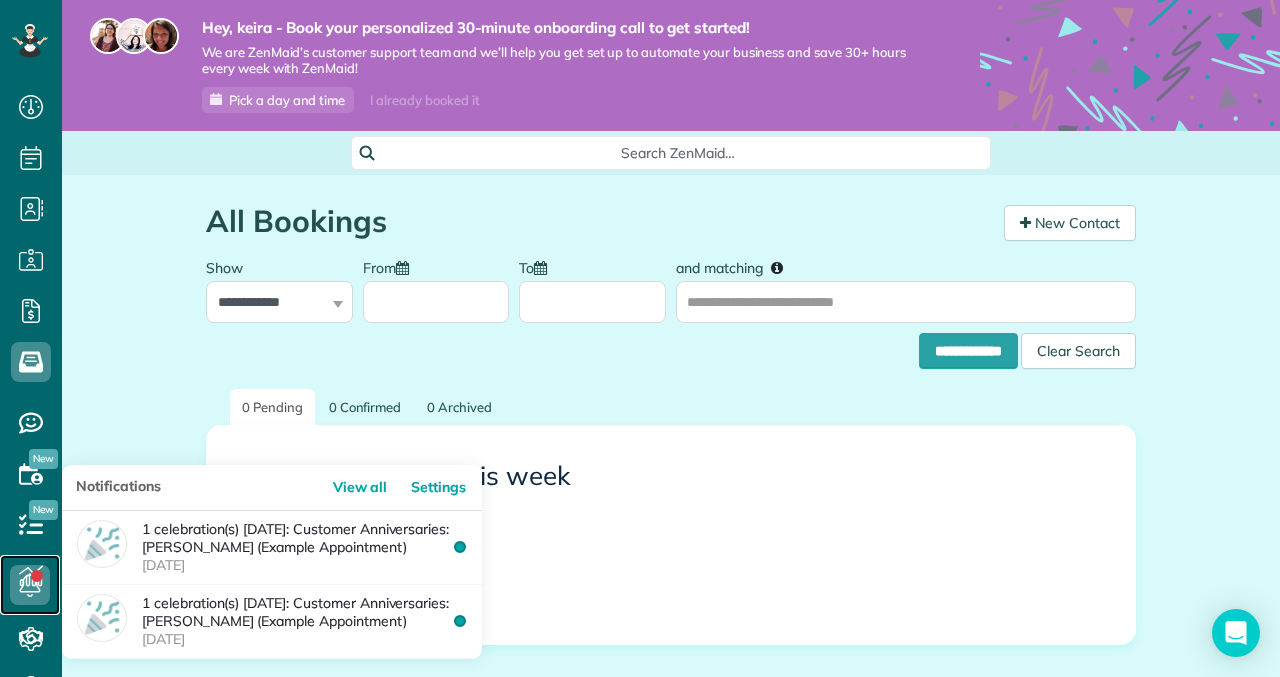 click 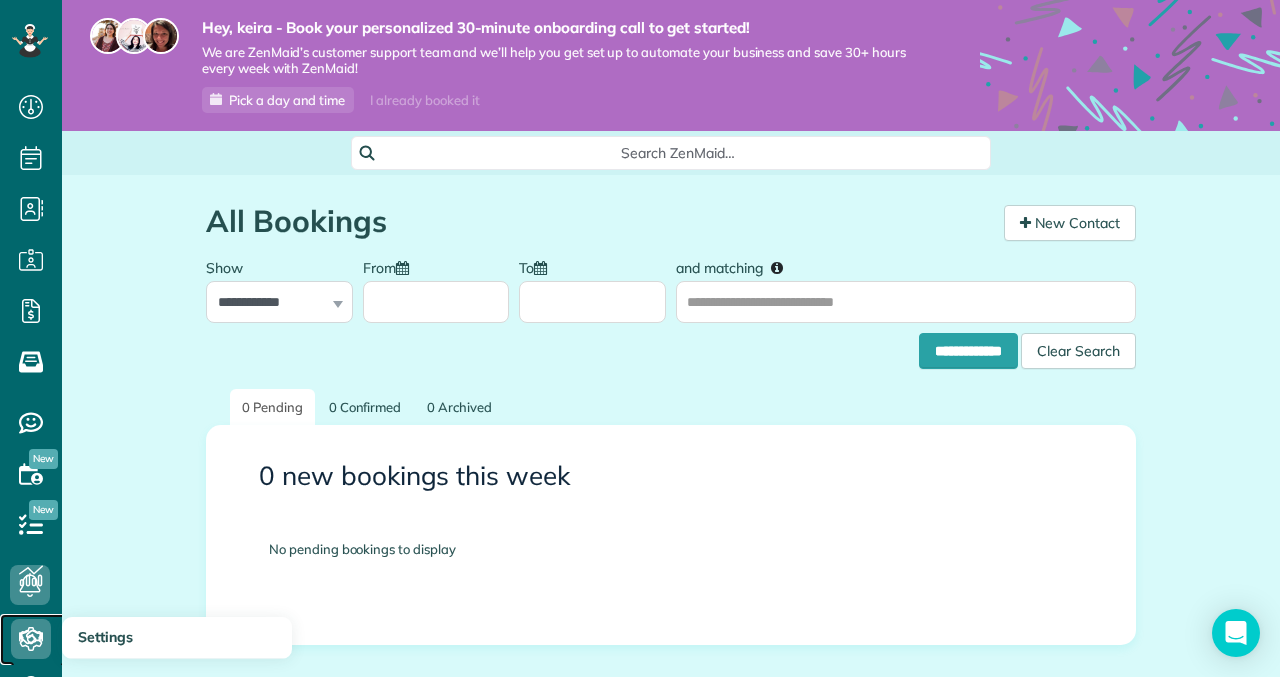 click 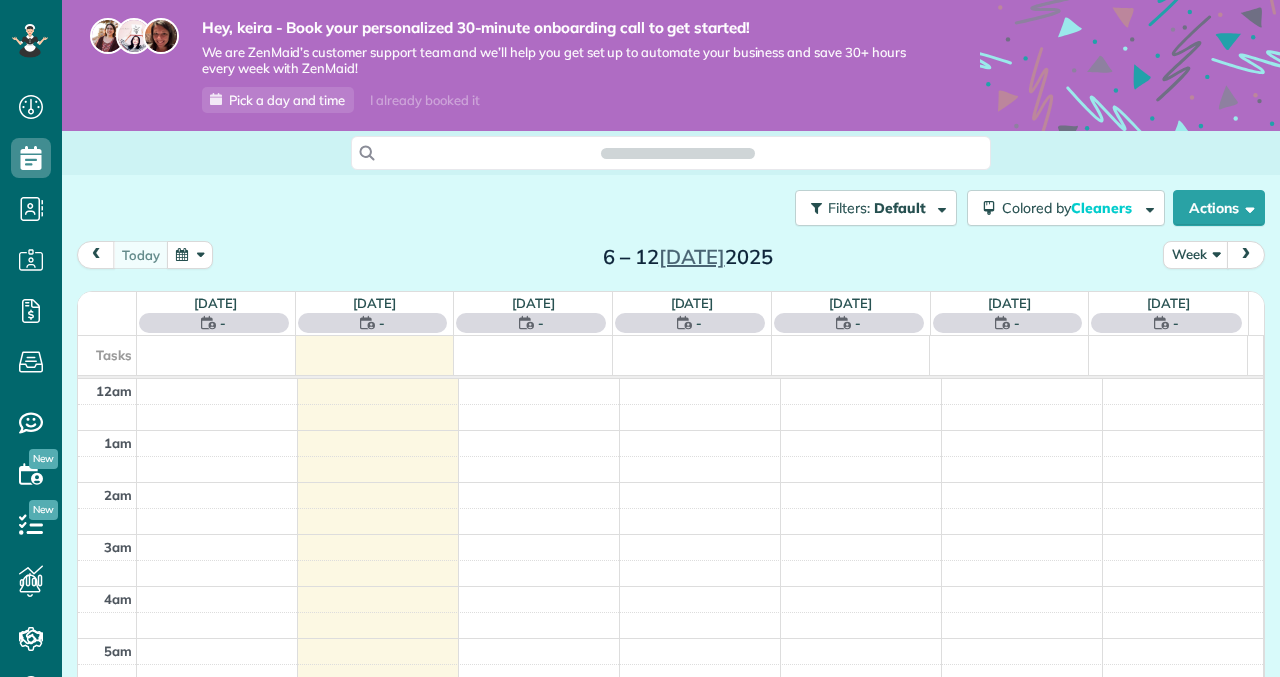 scroll, scrollTop: 0, scrollLeft: 0, axis: both 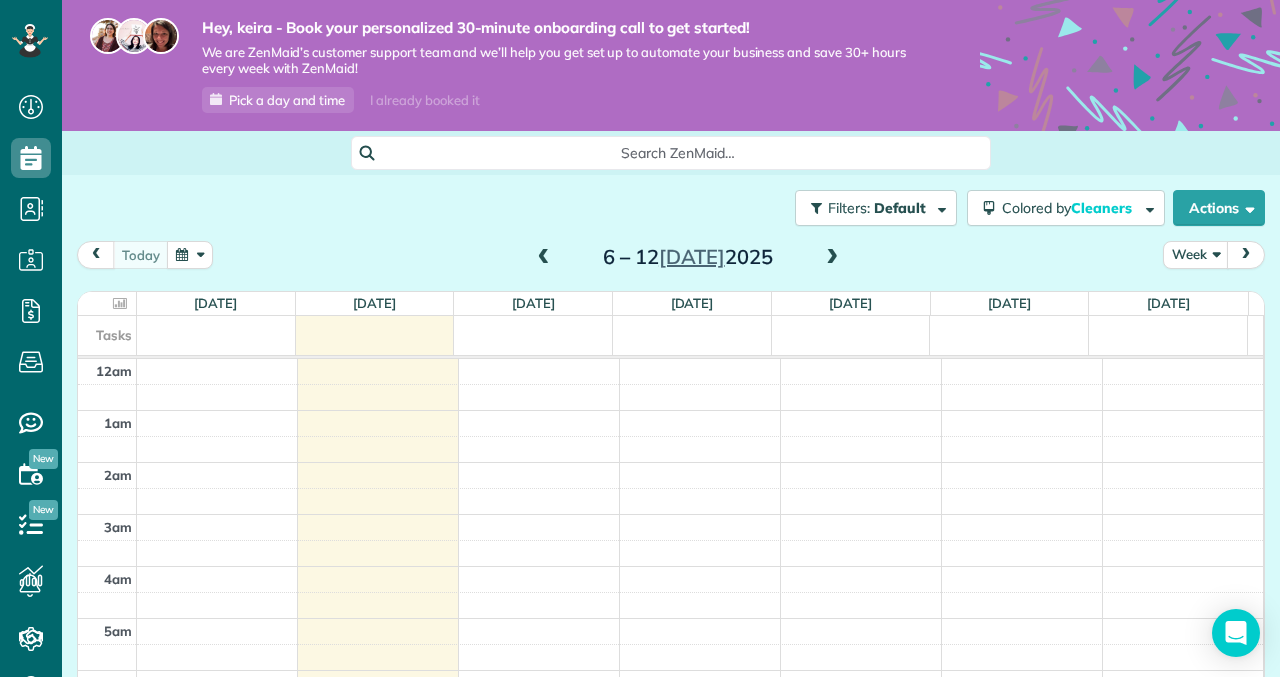 click on "12am 1am 2am 3am 4am 5am 6am 7am 8am 9am 10am 11am 12pm 1pm 2pm 3pm 4pm 5pm 6pm 7pm 8pm 9pm 10pm 11pm" at bounding box center (670, 982) 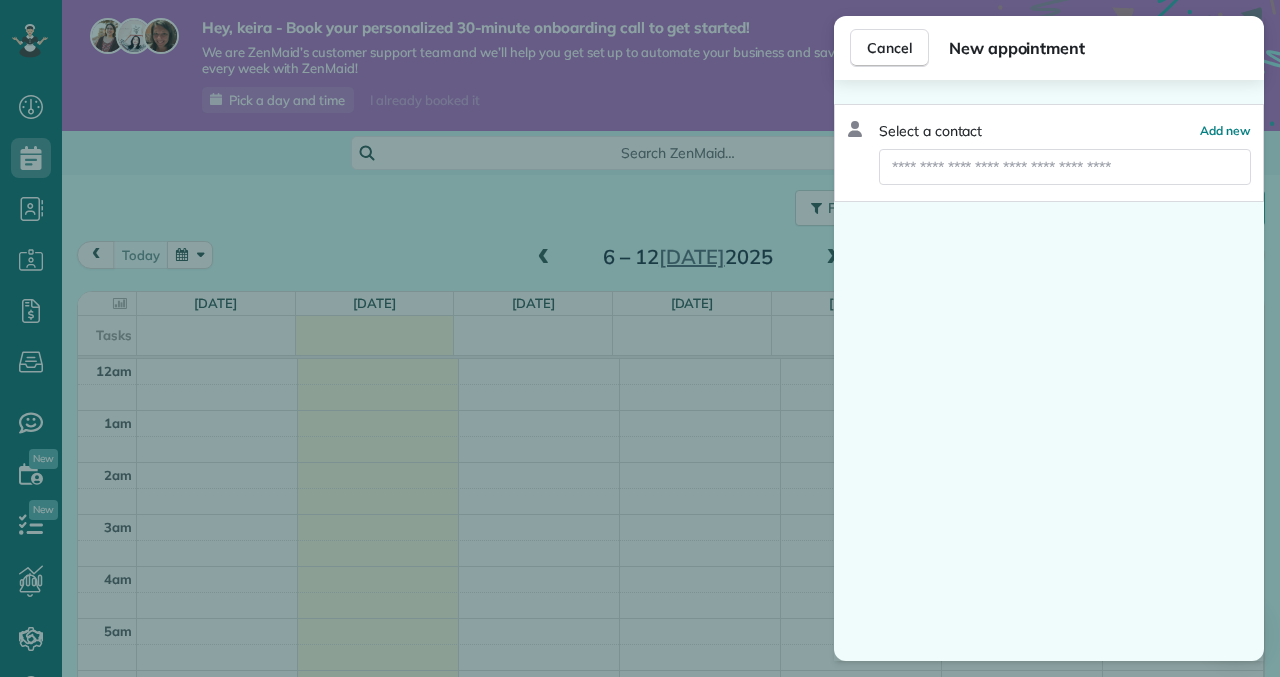 click on "Cancel New appointment Select a contact Add new" at bounding box center [640, 338] 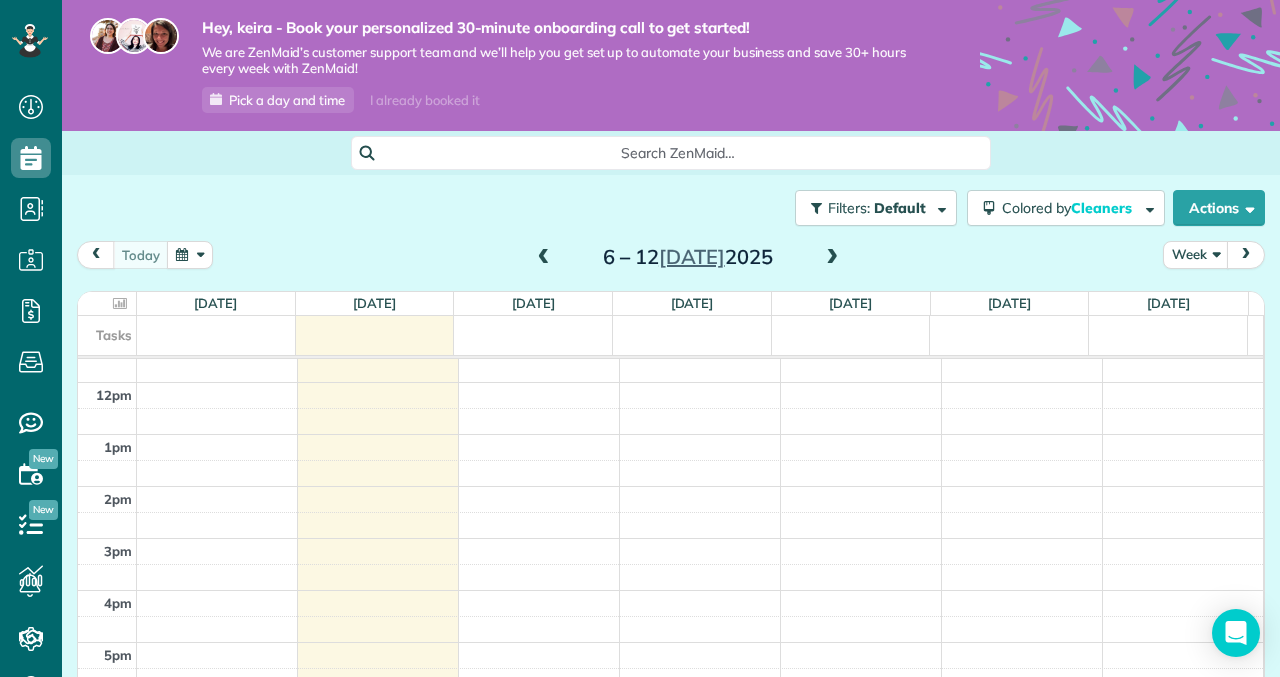 scroll, scrollTop: 774, scrollLeft: 0, axis: vertical 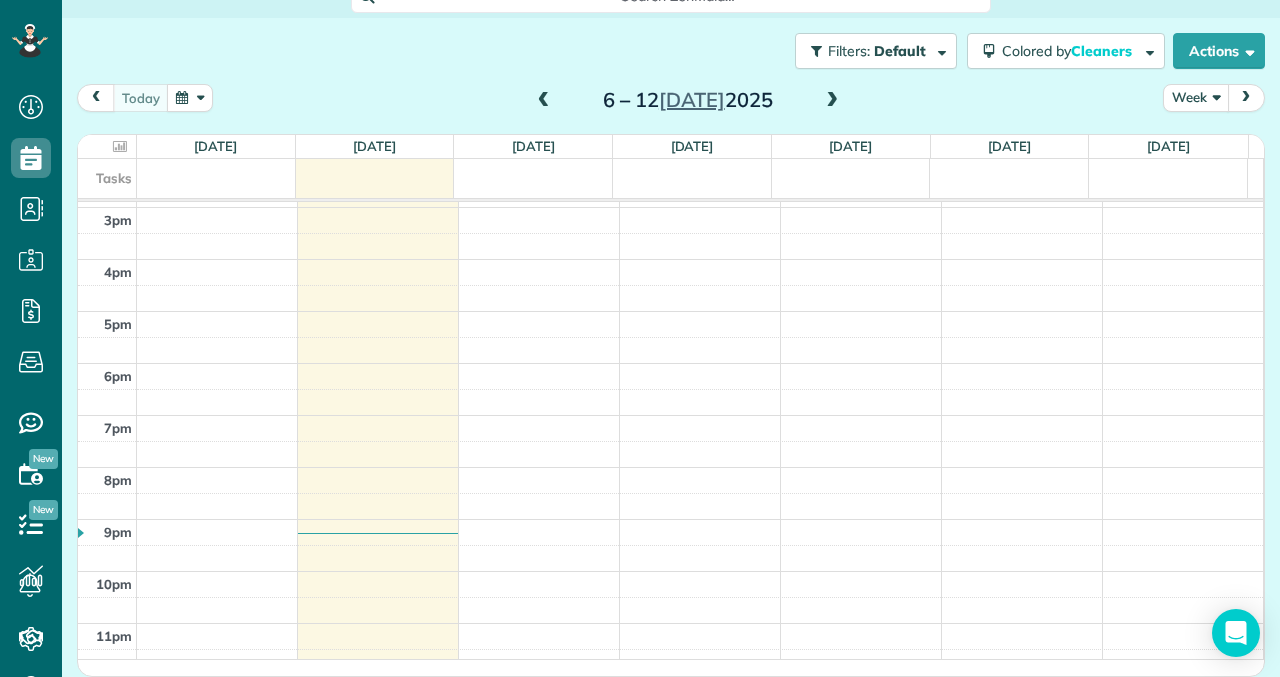 click on "Week" at bounding box center [1196, 97] 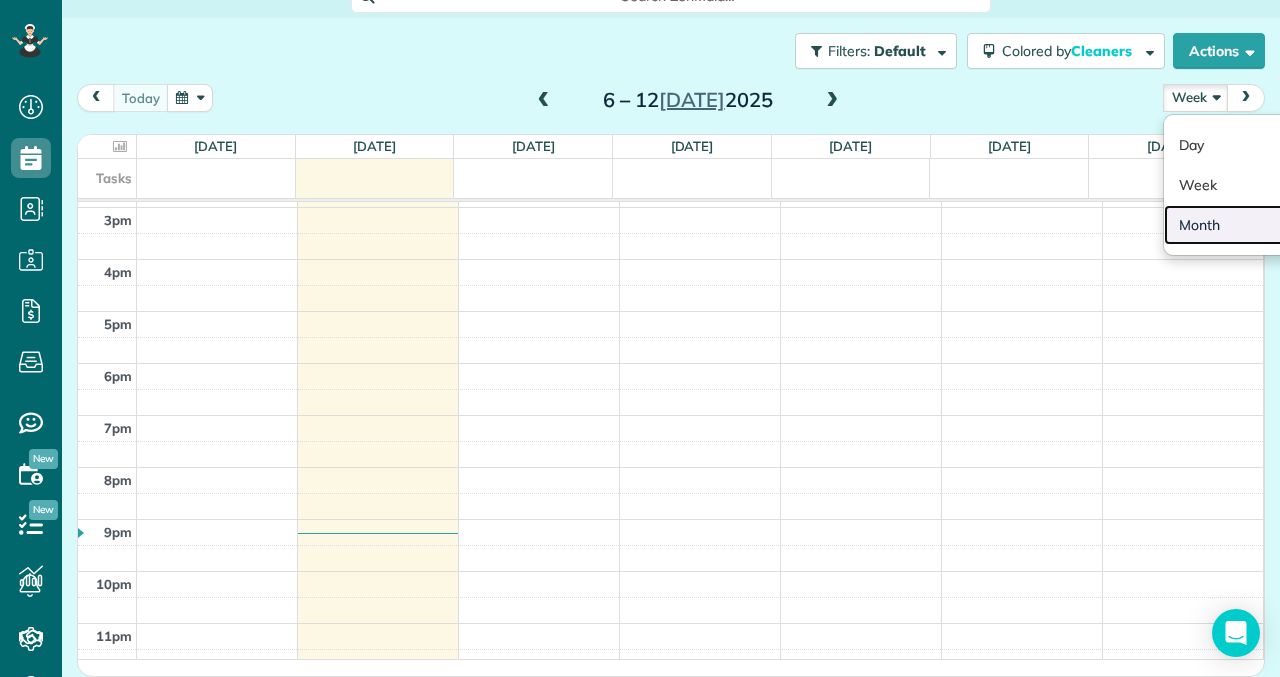 click on "Month" at bounding box center (1243, 225) 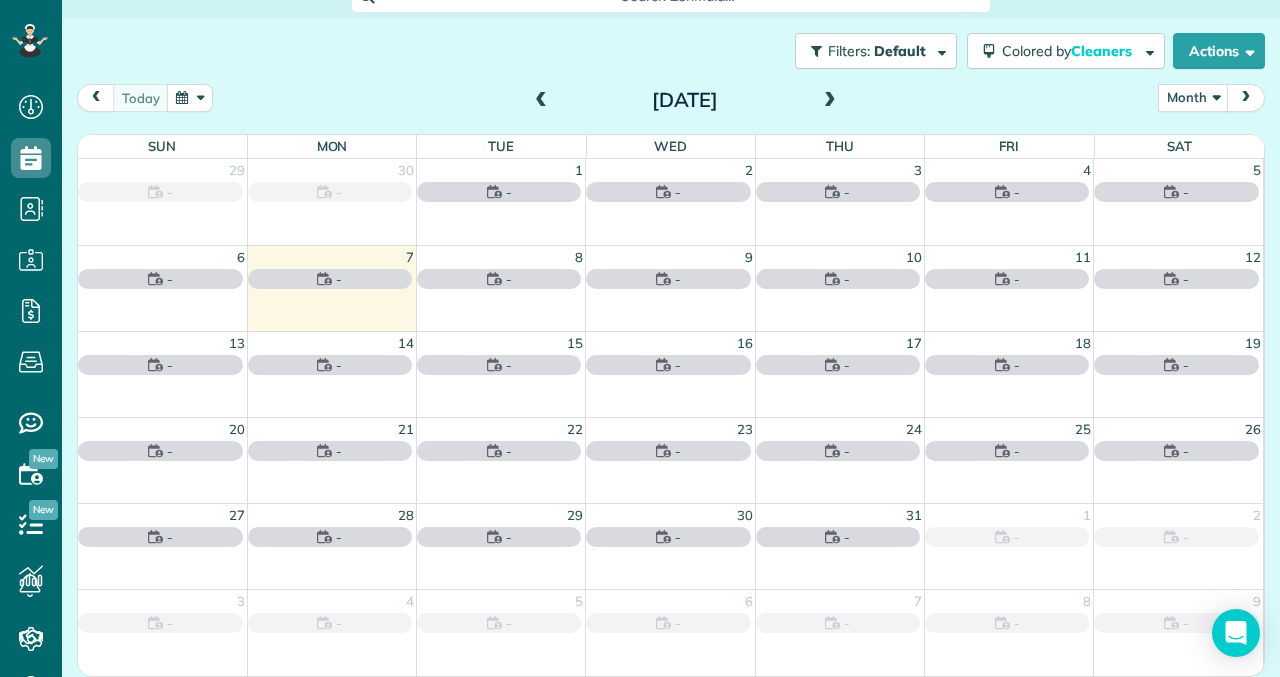 scroll, scrollTop: 156, scrollLeft: 0, axis: vertical 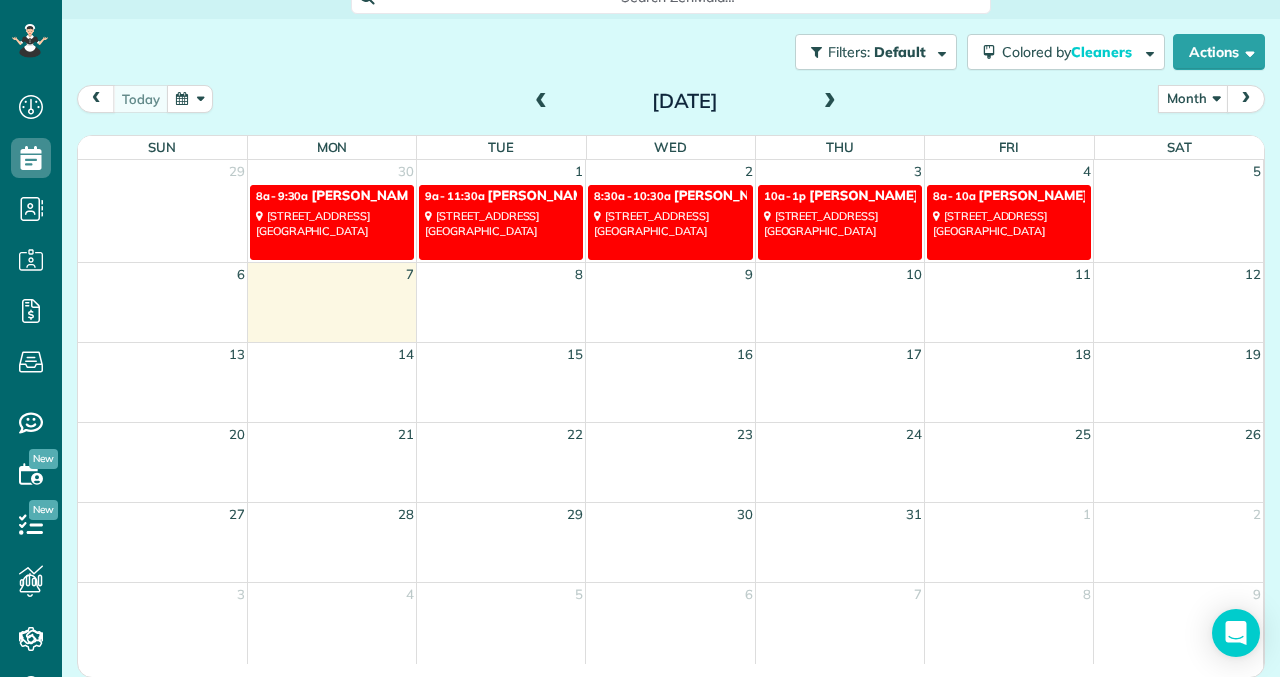 drag, startPoint x: 978, startPoint y: 199, endPoint x: 1010, endPoint y: 214, distance: 35.341194 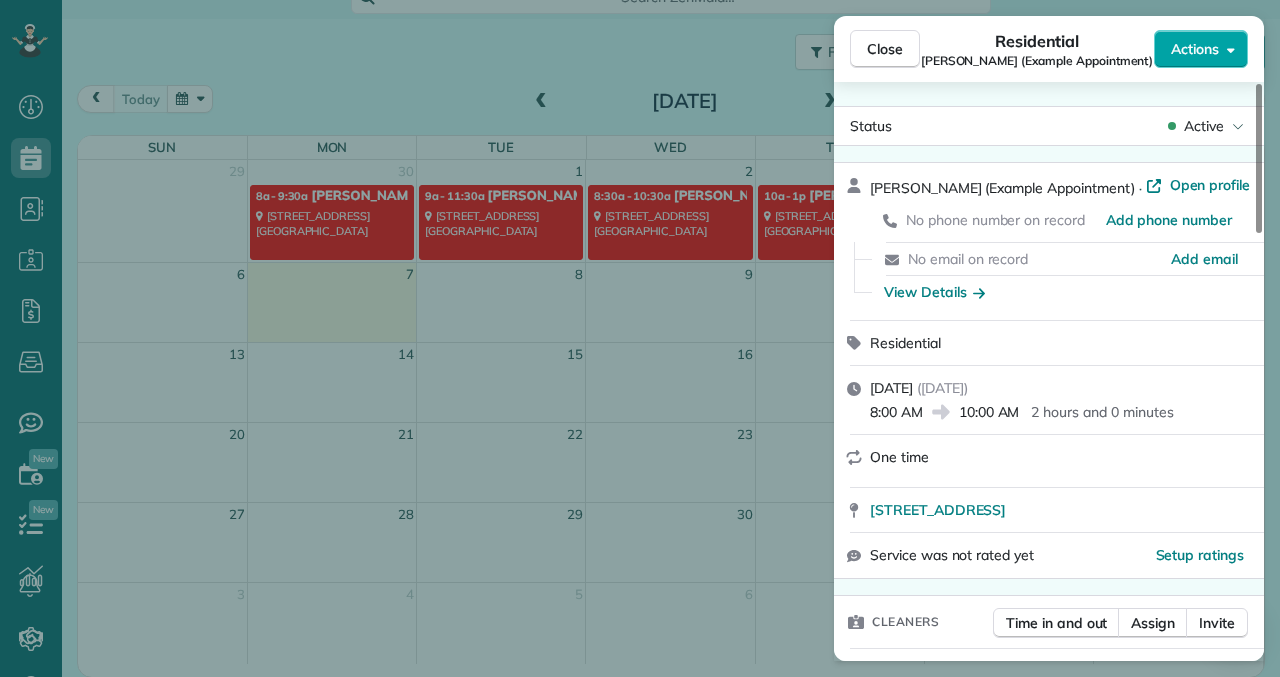 click on "Actions" at bounding box center (1201, 49) 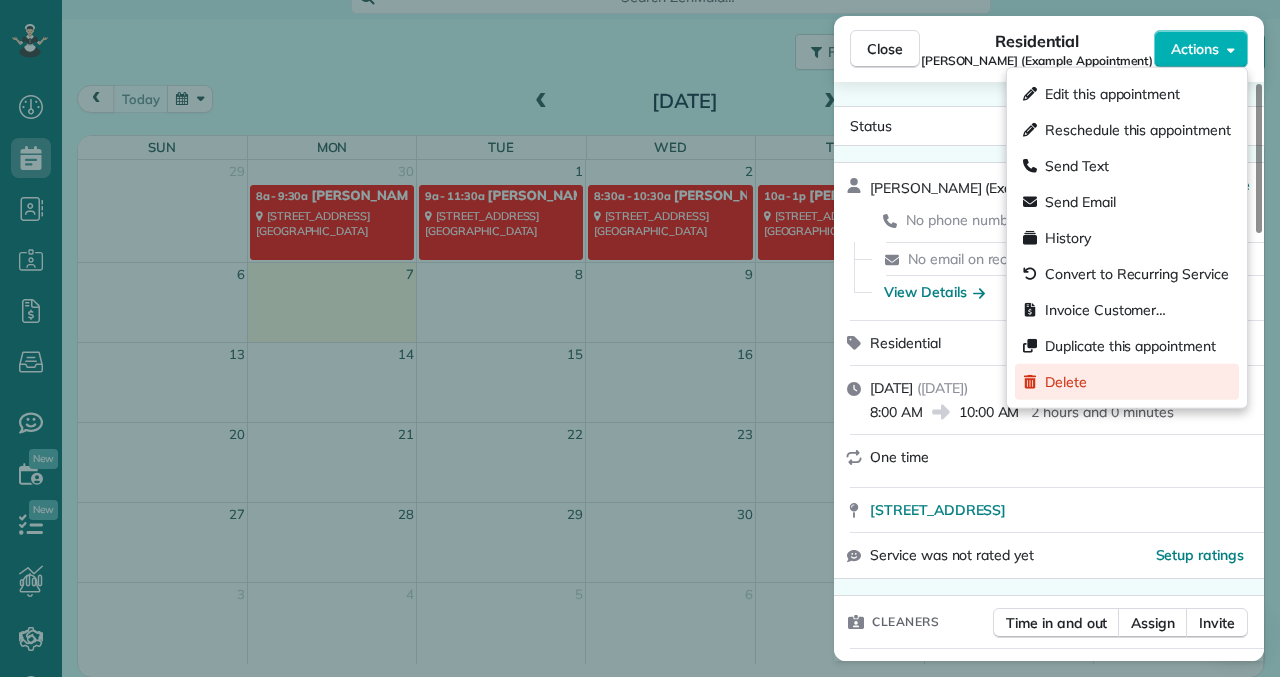 click on "Delete" at bounding box center (1066, 382) 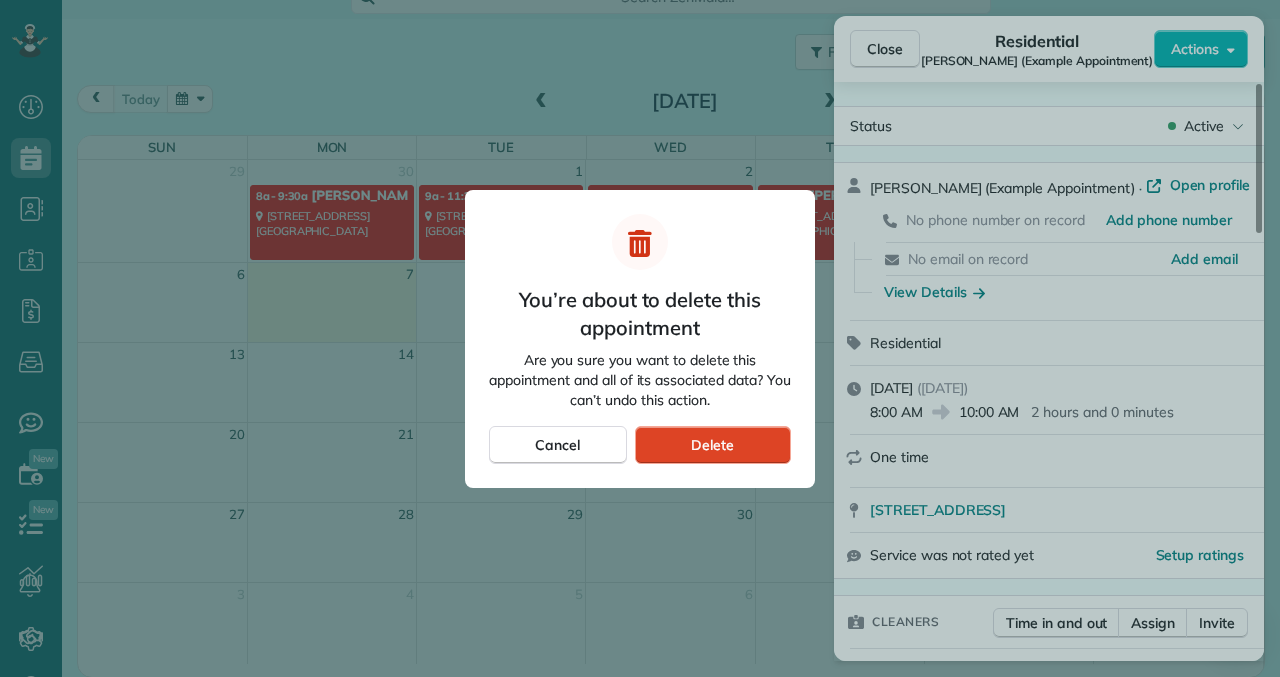 click on "Delete" at bounding box center (713, 445) 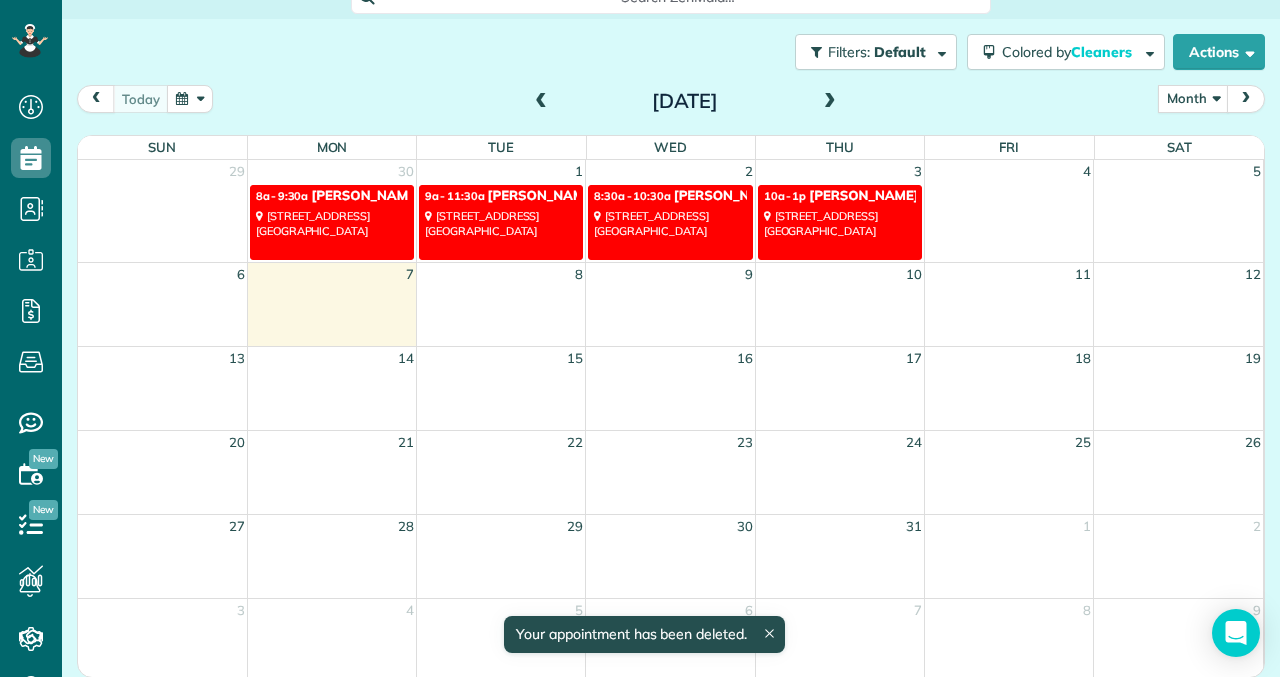drag, startPoint x: 334, startPoint y: 201, endPoint x: 314, endPoint y: 206, distance: 20.615528 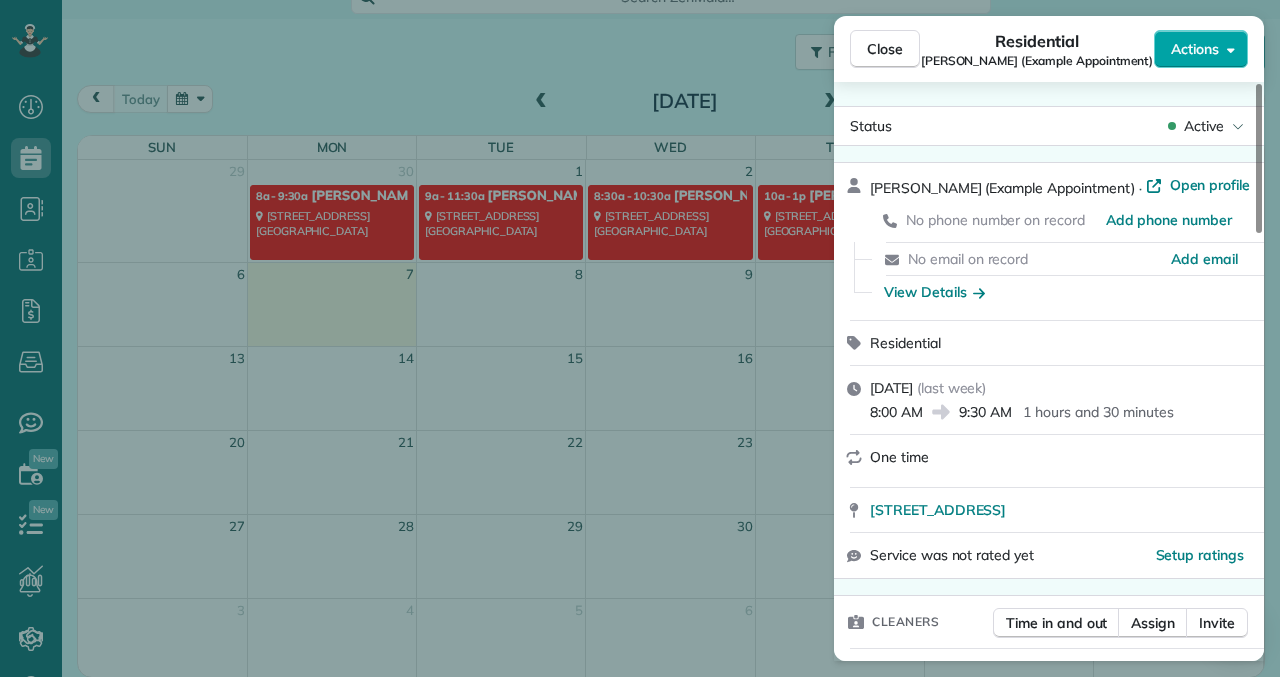 click on "Actions" at bounding box center (1201, 49) 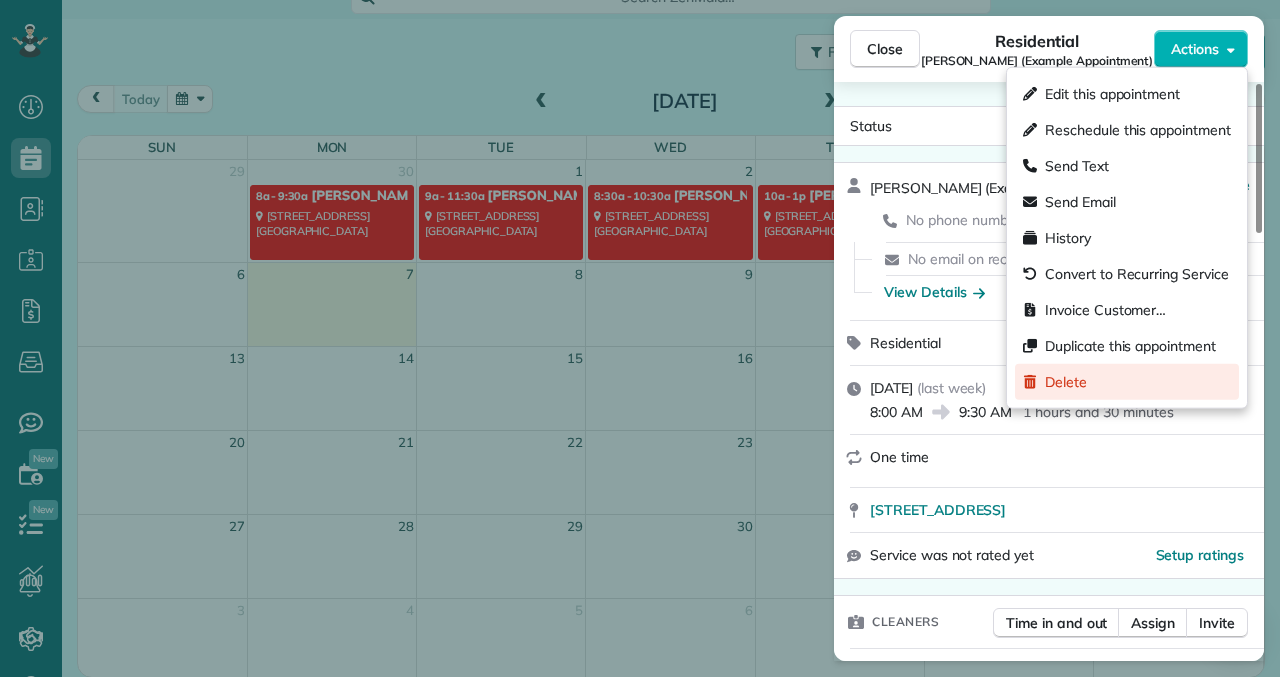 click on "Delete" at bounding box center (1127, 382) 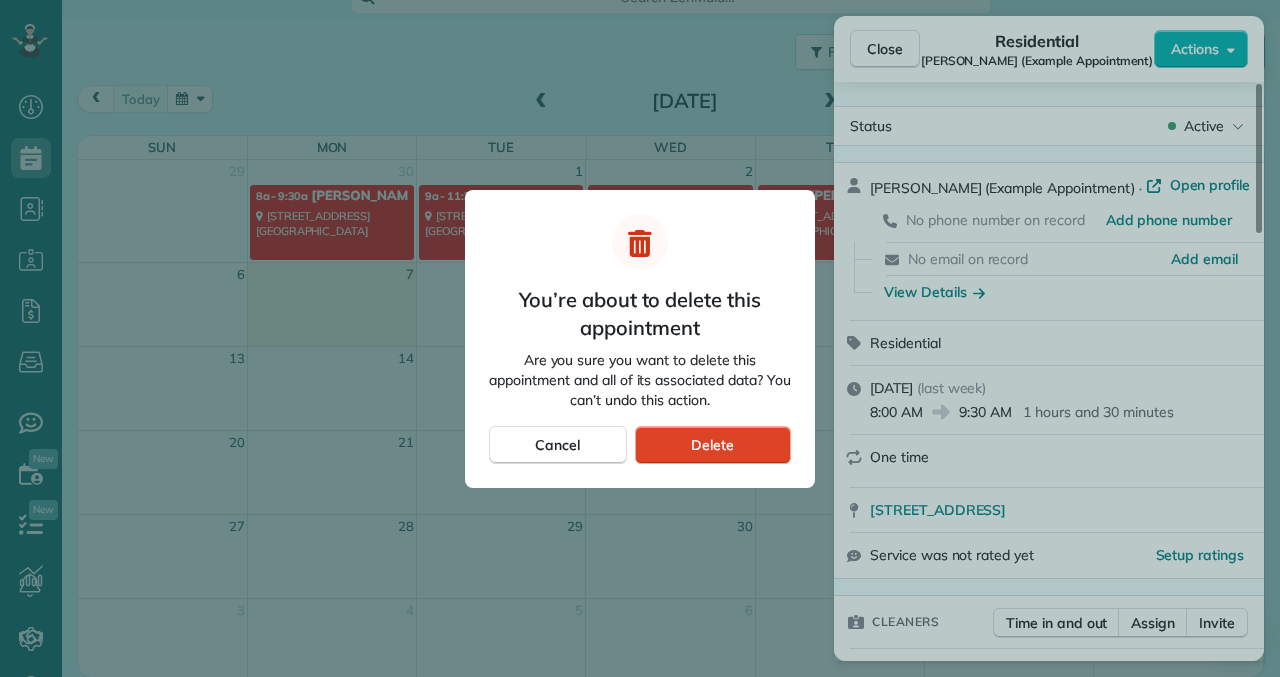 click on "Delete" at bounding box center [713, 445] 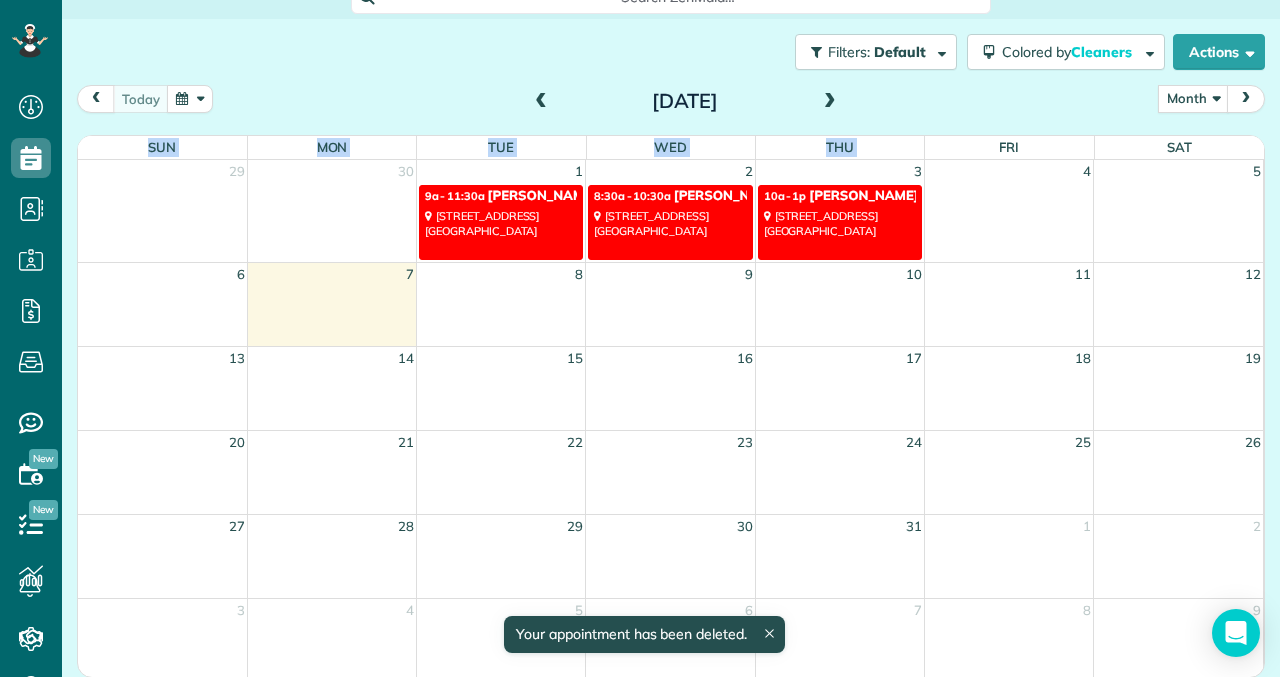 drag, startPoint x: 546, startPoint y: 196, endPoint x: 944, endPoint y: 142, distance: 401.6466 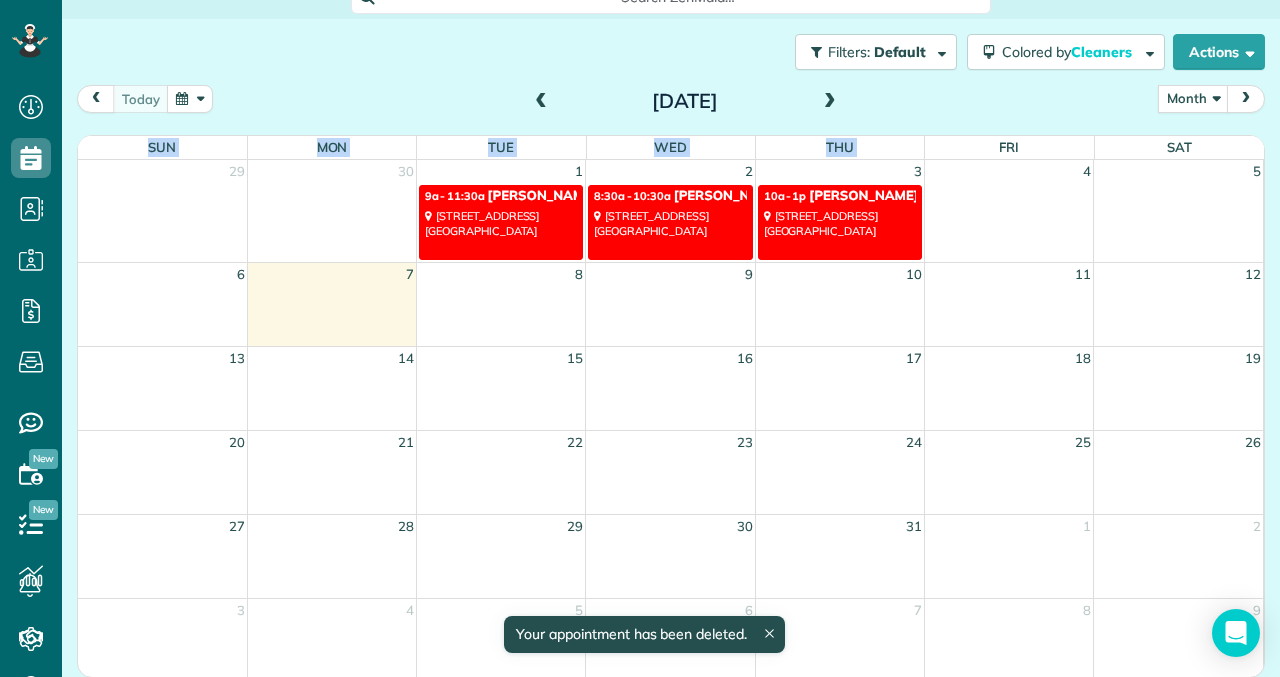 click on "Sun Mon Tue Wed Thu Fri Sat 29 30 1 2 3 4 5 9a - 11:30a   Carolyn Arellano - Example Appointment 8970 Bolsa Avenue Westminster, CA 92683 8:30a - 10:30a   Sharon Tinberg - Example Appointment 6375 West Charleston Boulevard Las Vegas, NV 89146 10a - 1p   Amar Ghose - Example Appointment 673 Park Boulevard Palo Alto, CA 94306 6 7 8 9 10 11 12 13 14 15 16 17 18 19 20 21 22 23 24 25 26 27 28 29 30 31 1 2 3 4 5 6 7 8 9" at bounding box center [671, 406] 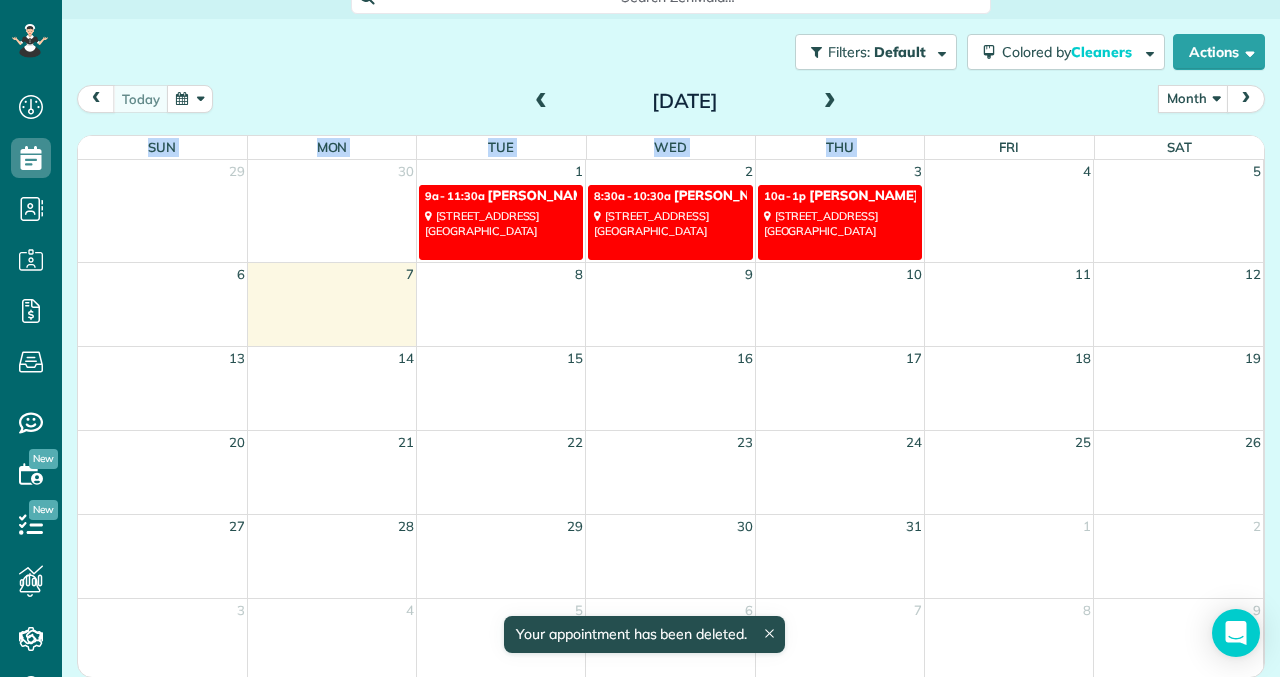 drag, startPoint x: 944, startPoint y: 142, endPoint x: 959, endPoint y: 232, distance: 91.24144 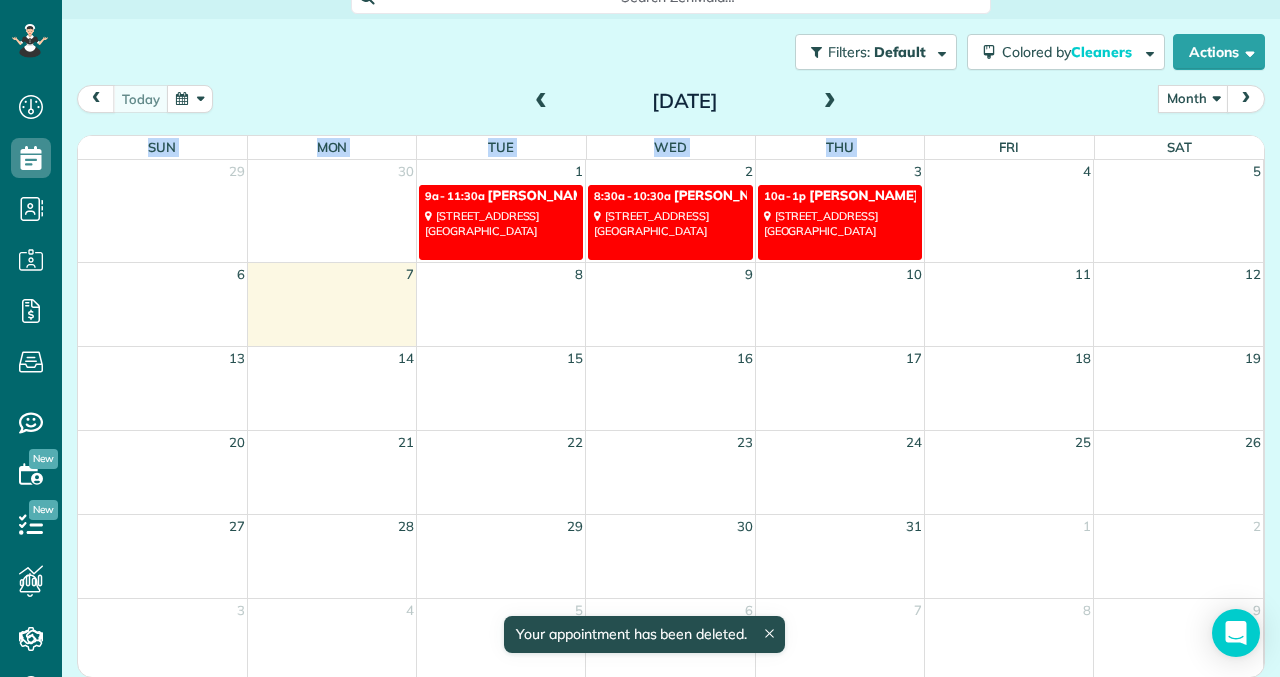 click at bounding box center [1008, 221] 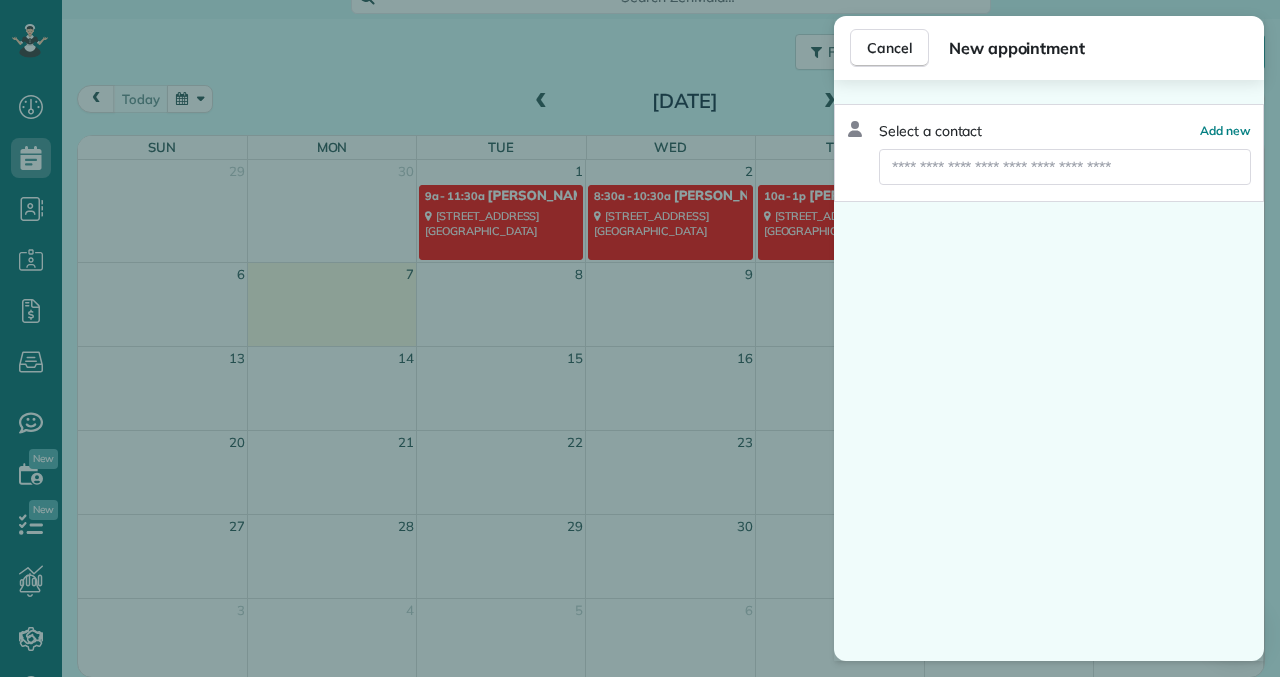 click on "Select a contact Add new" at bounding box center (1049, 370) 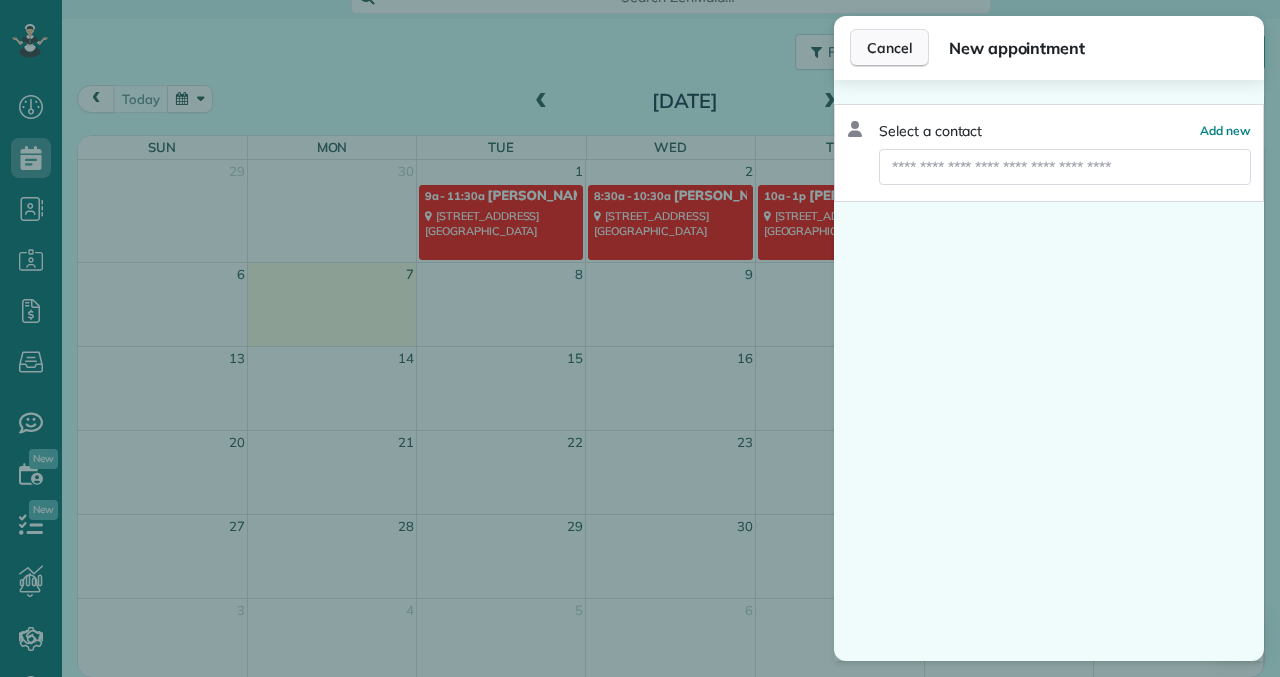 click on "Cancel" at bounding box center (889, 48) 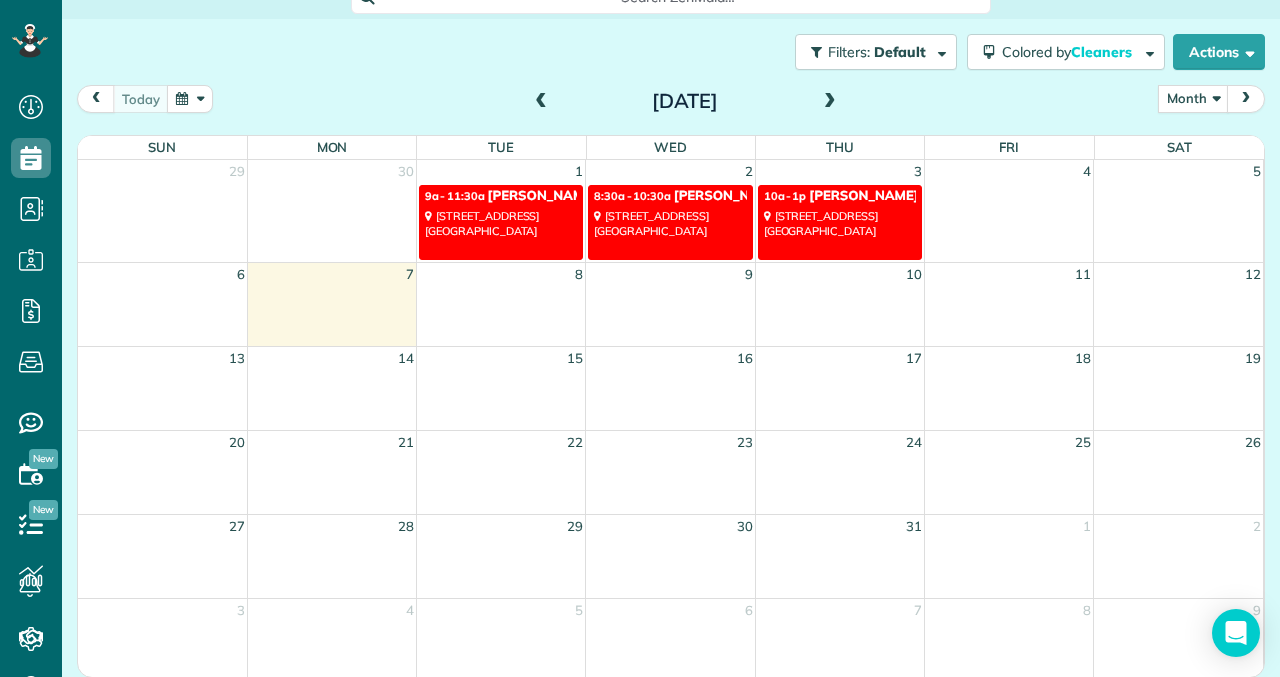 click on "673 Park Boulevard Palo Alto, CA 94306" at bounding box center [840, 223] 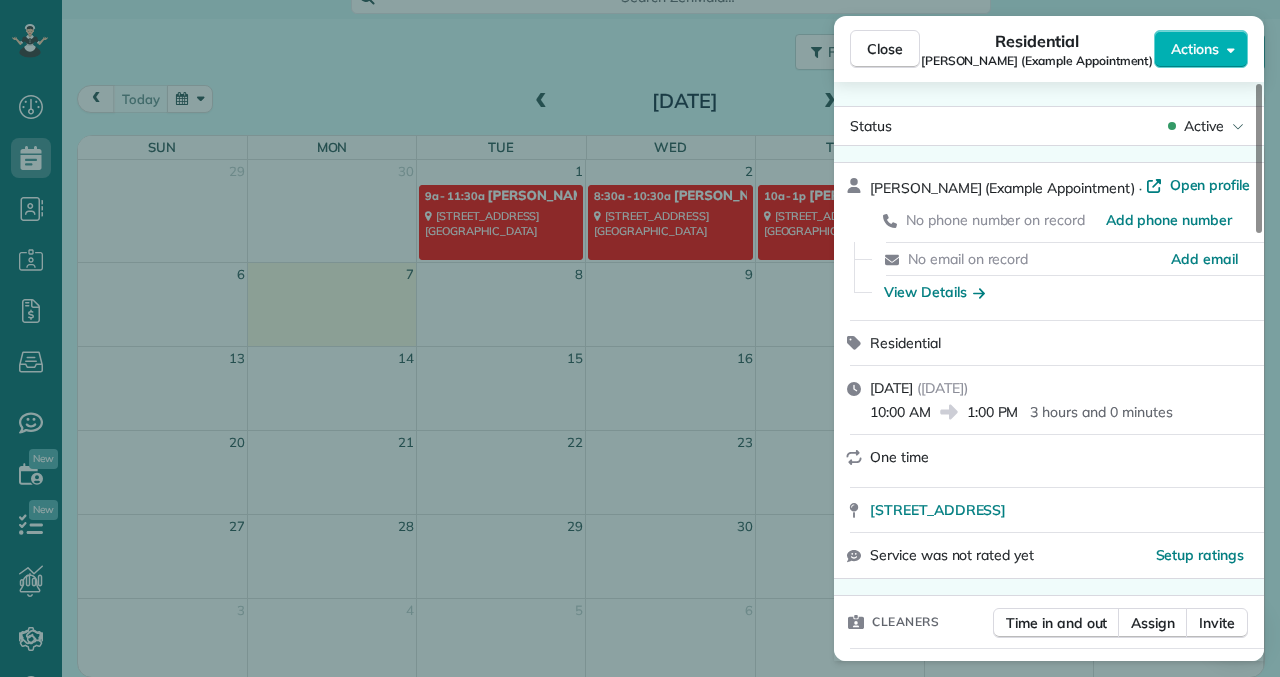 drag, startPoint x: 814, startPoint y: 208, endPoint x: 790, endPoint y: 206, distance: 24.083189 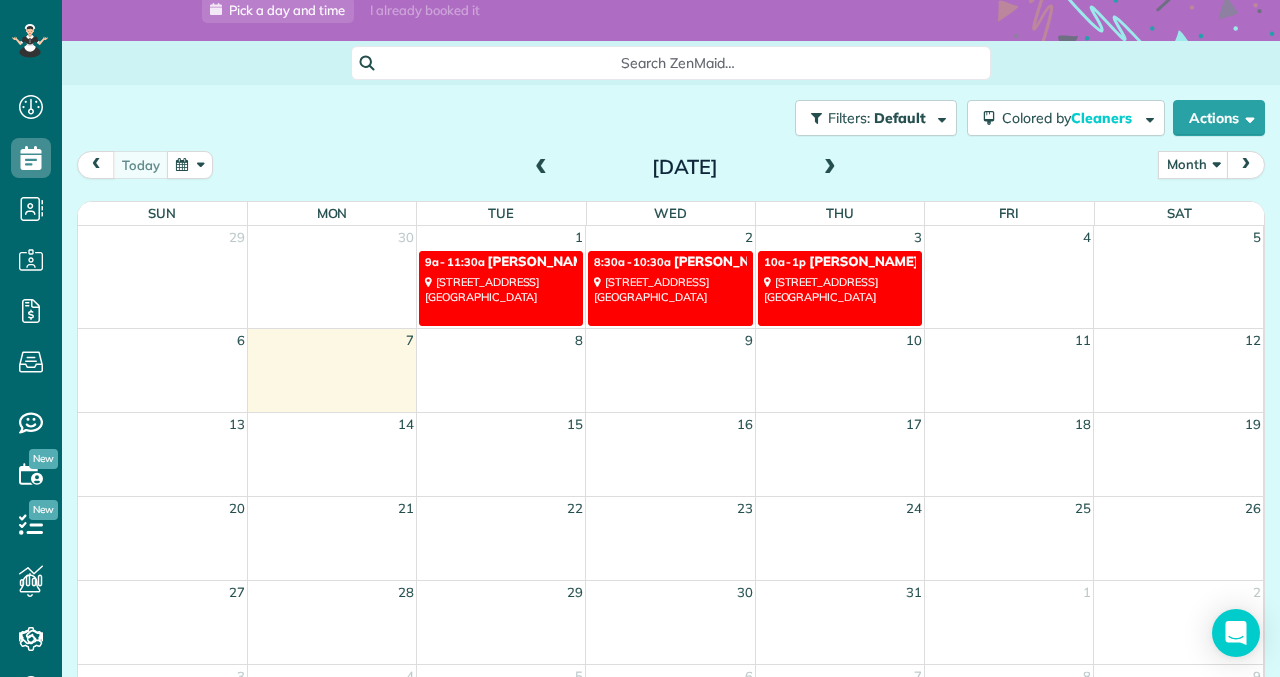 scroll, scrollTop: 157, scrollLeft: 0, axis: vertical 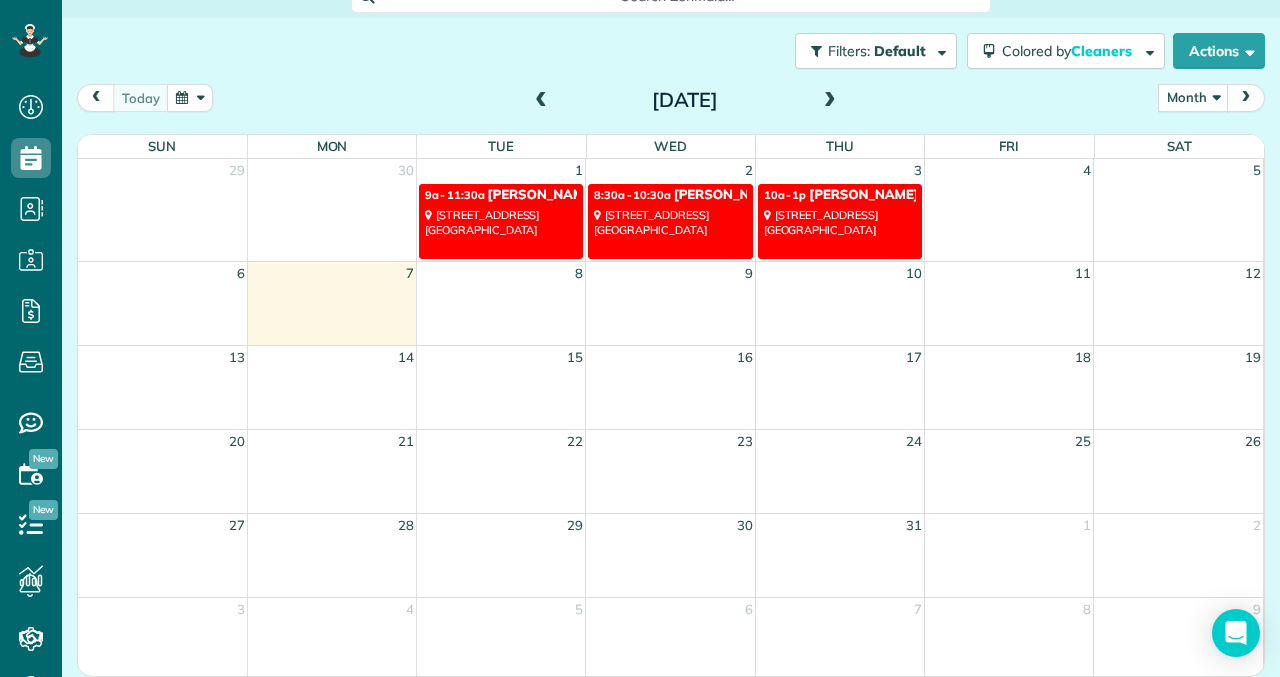 click on "9a - 11:30a   Carolyn Arellano - Example Appointment 8970 Bolsa Avenue Westminster, CA 92683" at bounding box center [501, 221] 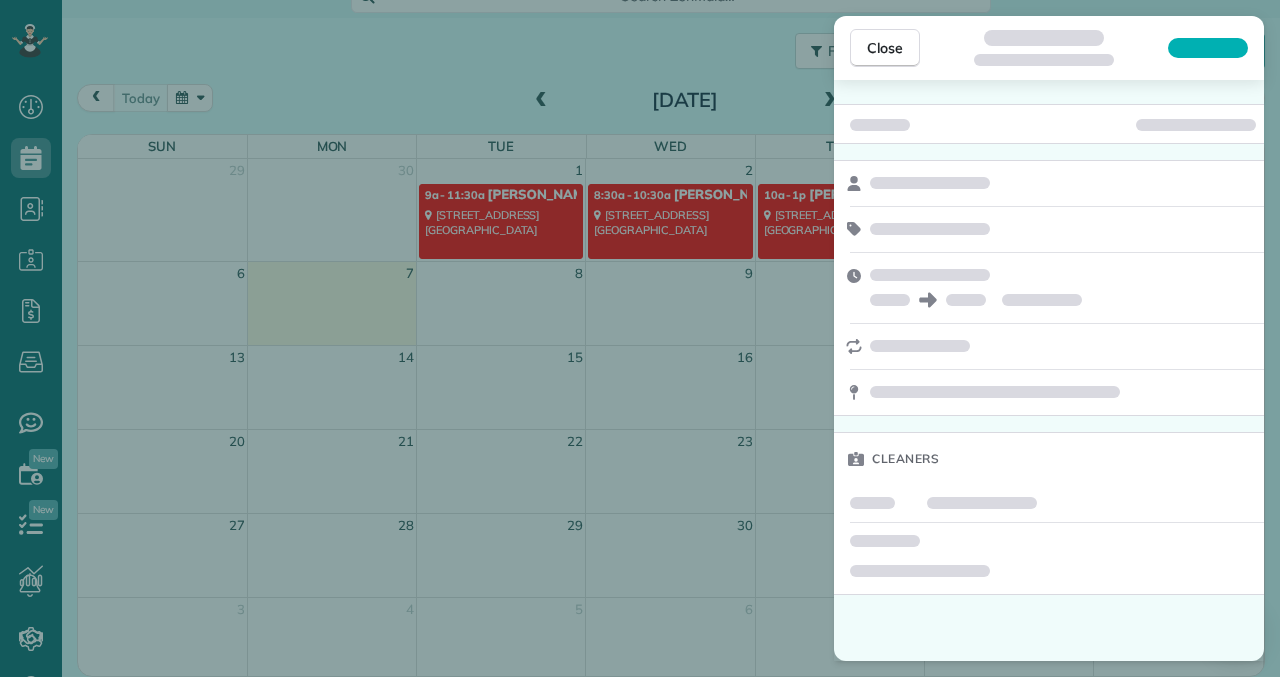 click on "Close   Cleaners" at bounding box center (640, 338) 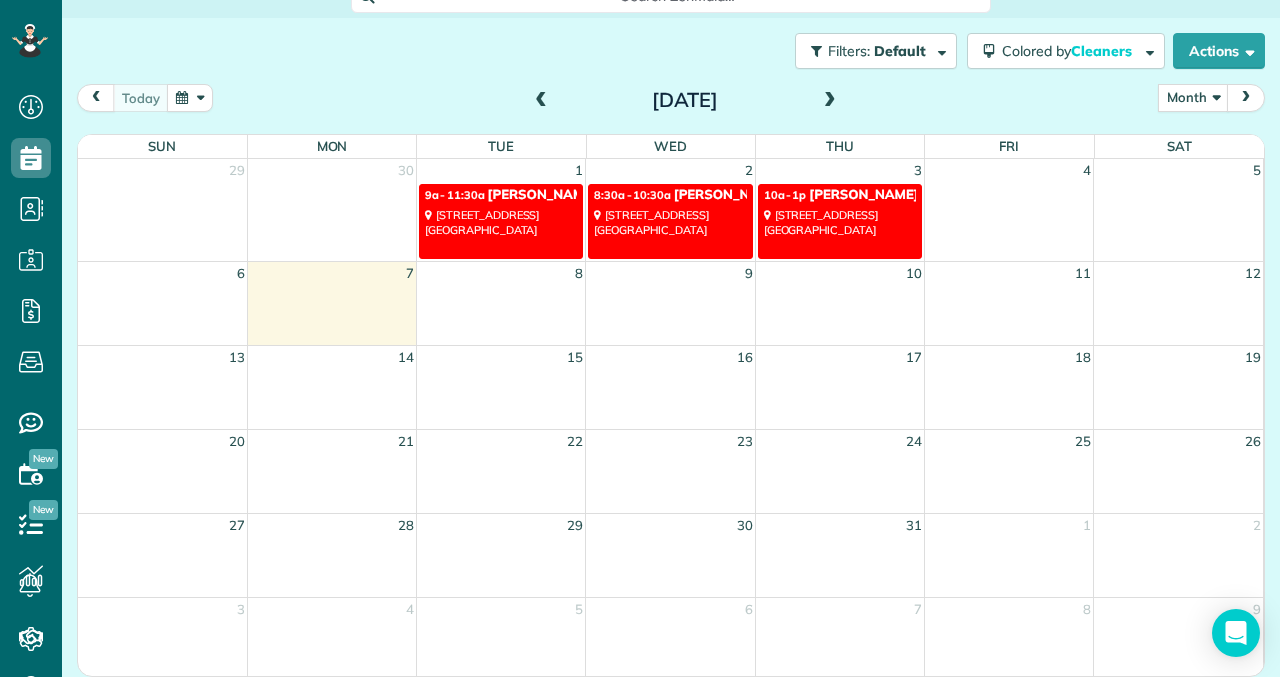 click on "10a - 1p   Amar Ghose - Example Appointment 673 Park Boulevard Palo Alto, CA 94306" at bounding box center (840, 221) 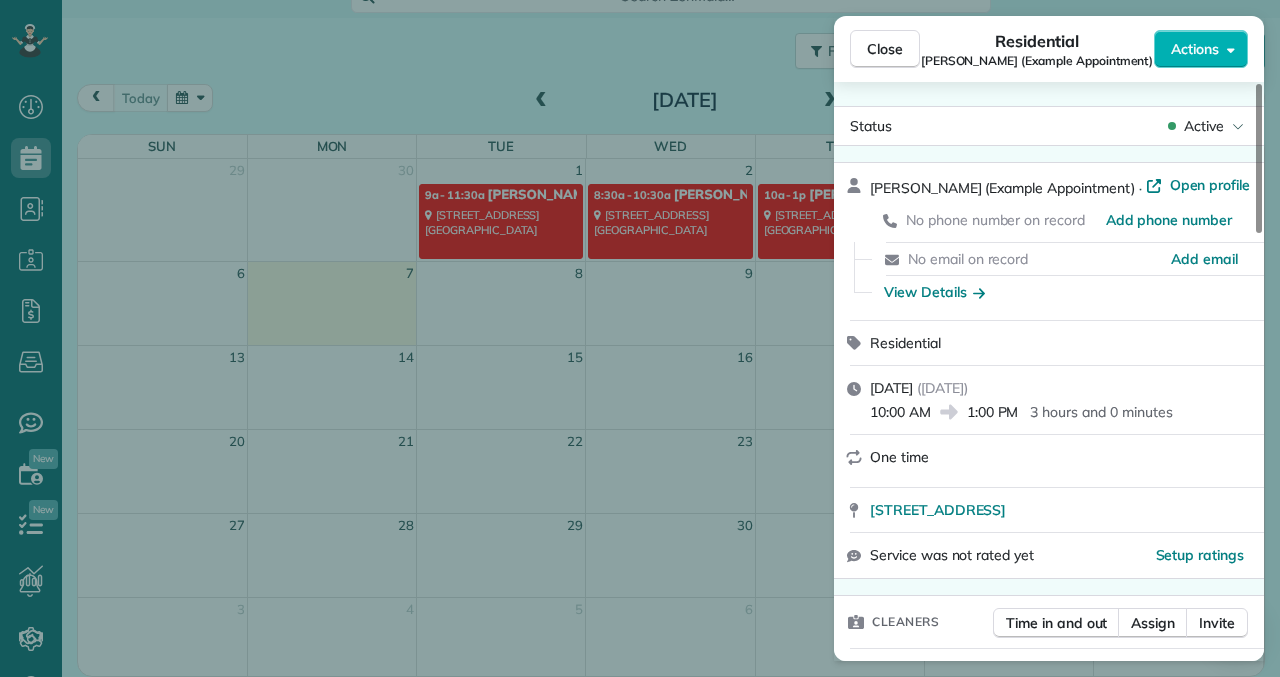 drag, startPoint x: 788, startPoint y: 247, endPoint x: 696, endPoint y: 216, distance: 97.082436 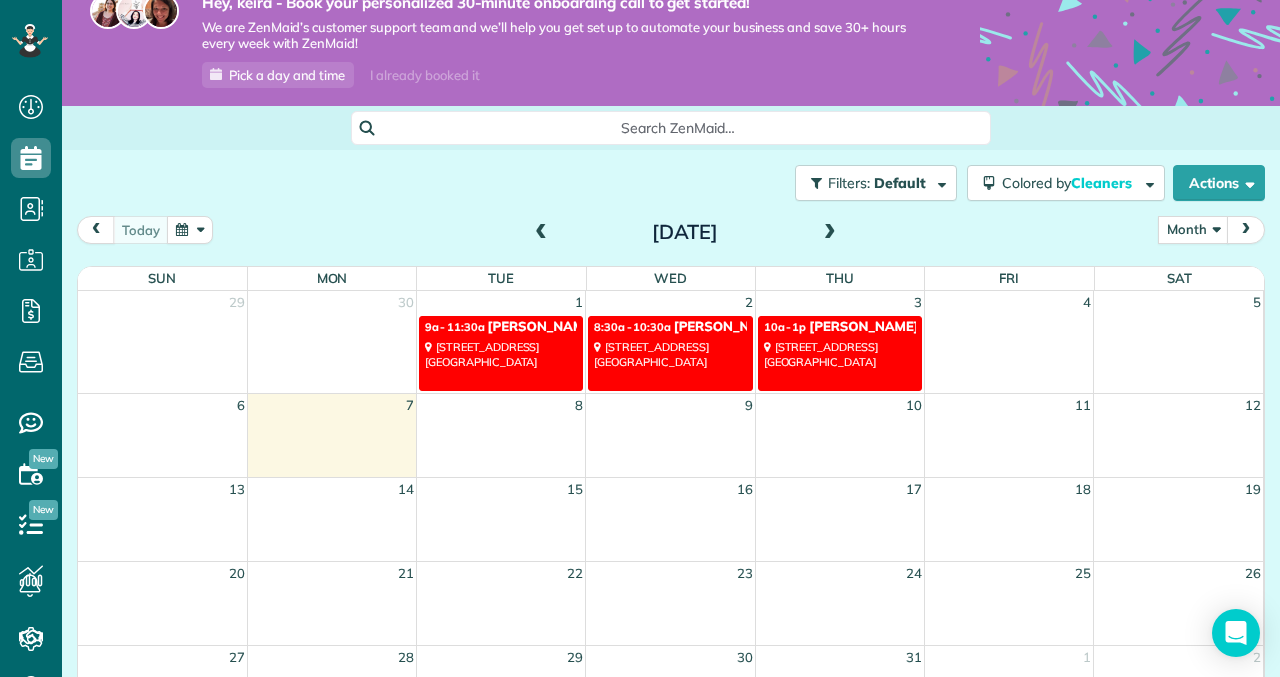 scroll, scrollTop: 0, scrollLeft: 0, axis: both 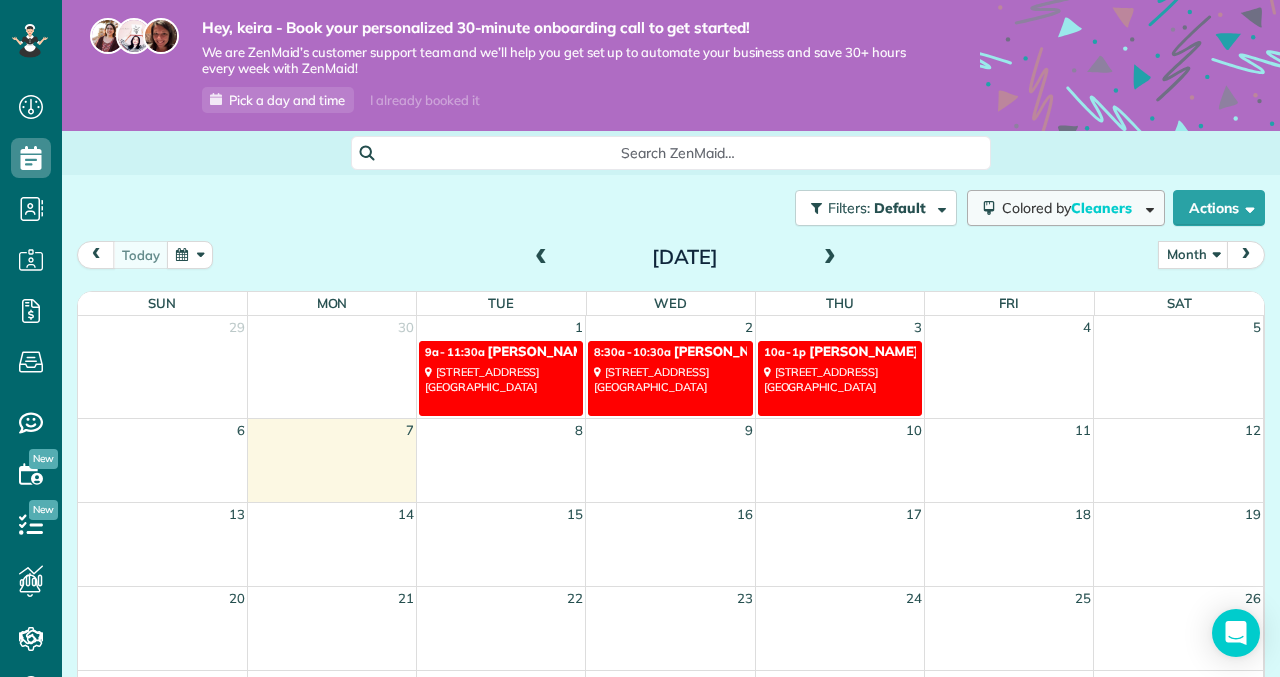 click on "Colored by  Cleaners" at bounding box center [1066, 208] 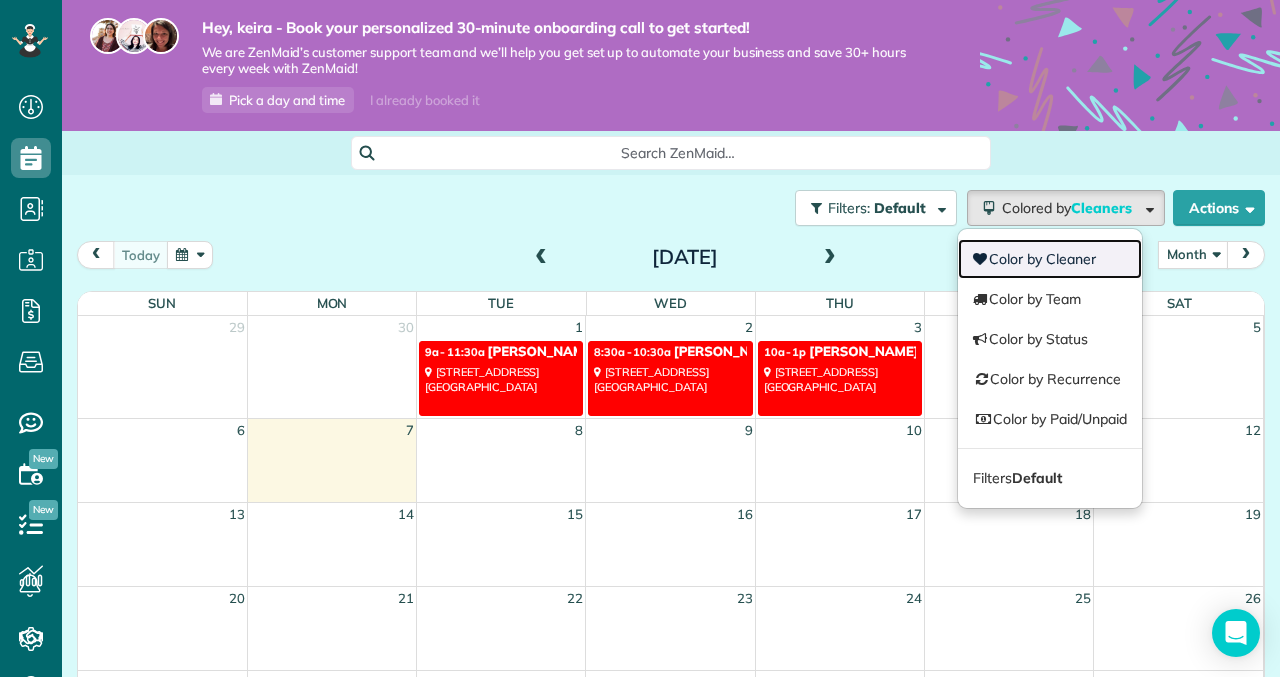 click on "Color by Cleaner" at bounding box center (1050, 259) 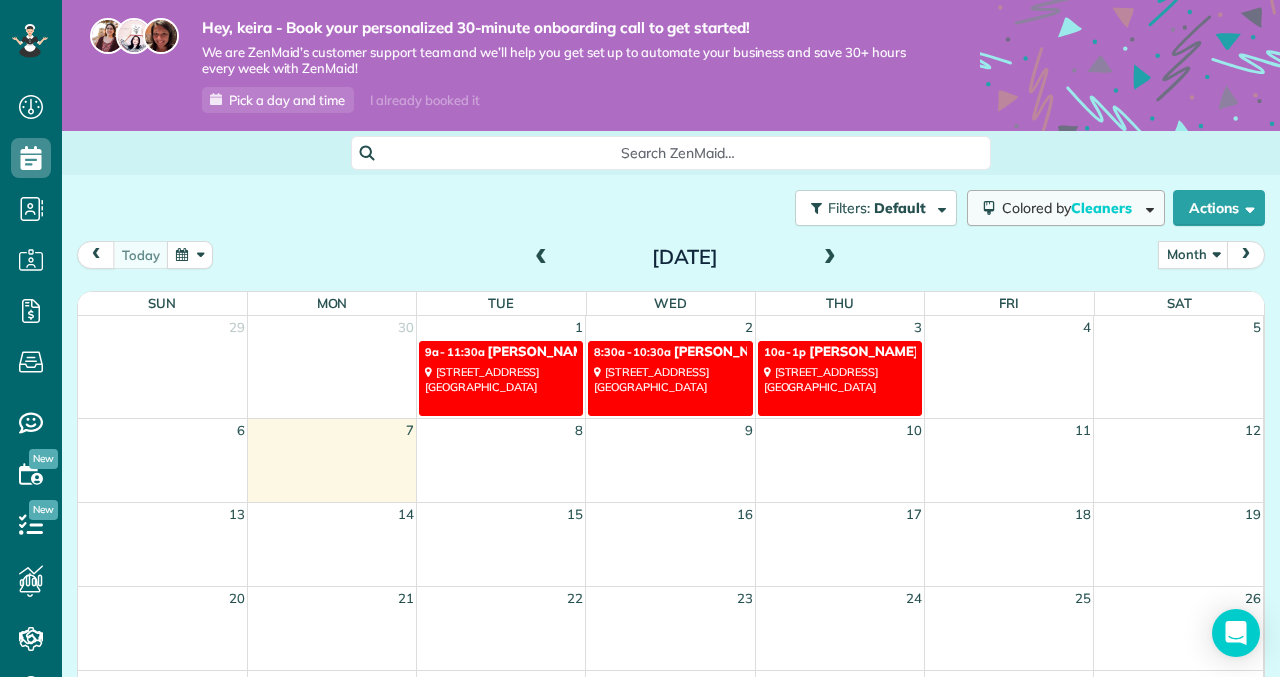 click on "Colored by  Cleaners" at bounding box center [1066, 208] 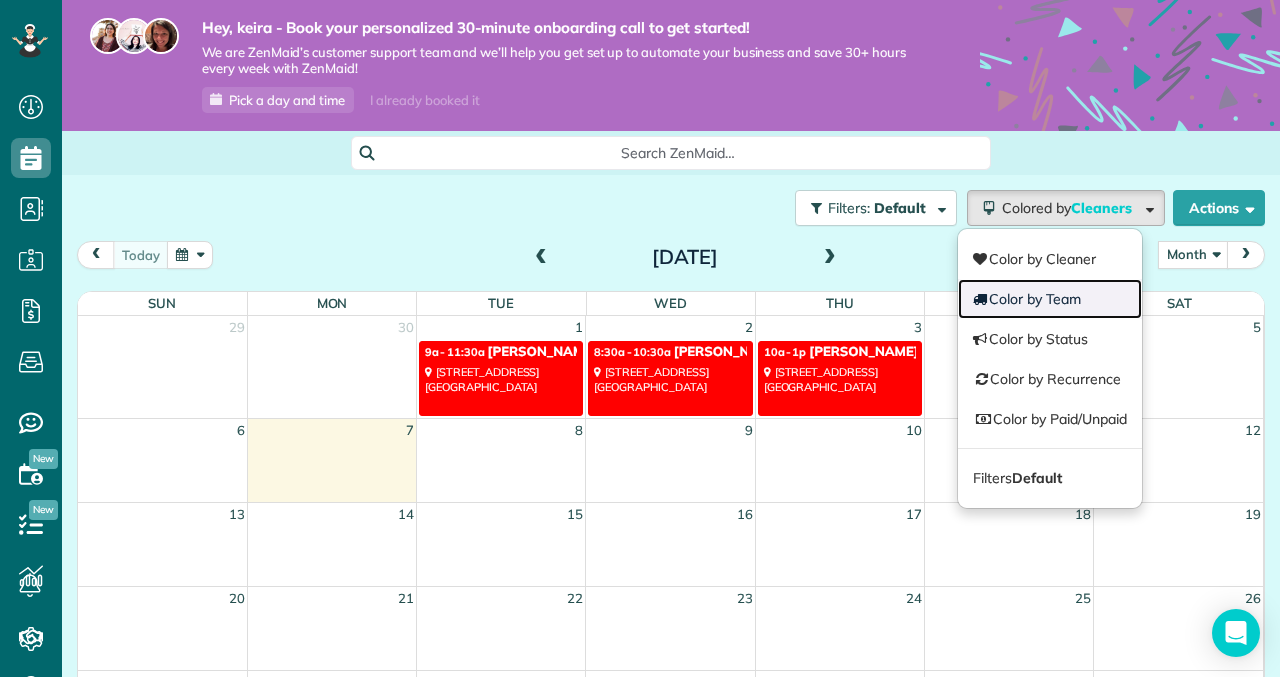click on "Color by Team" at bounding box center (1050, 299) 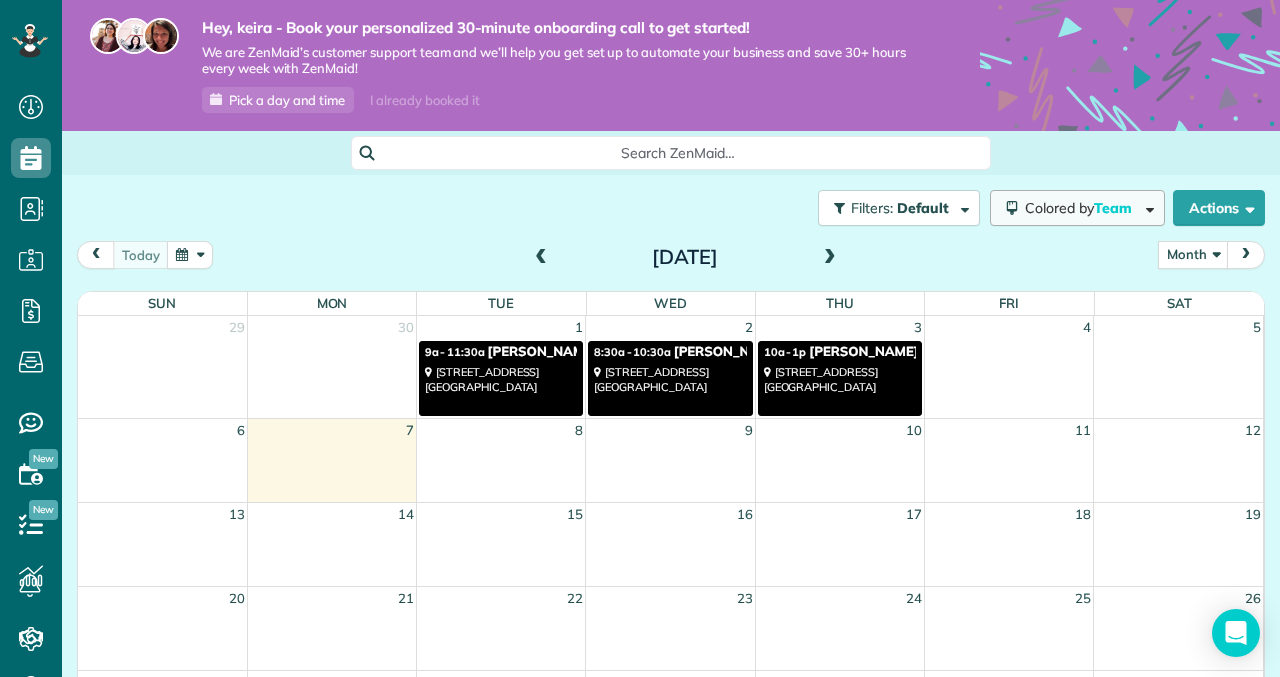 click on "Colored by  Team" at bounding box center [1077, 208] 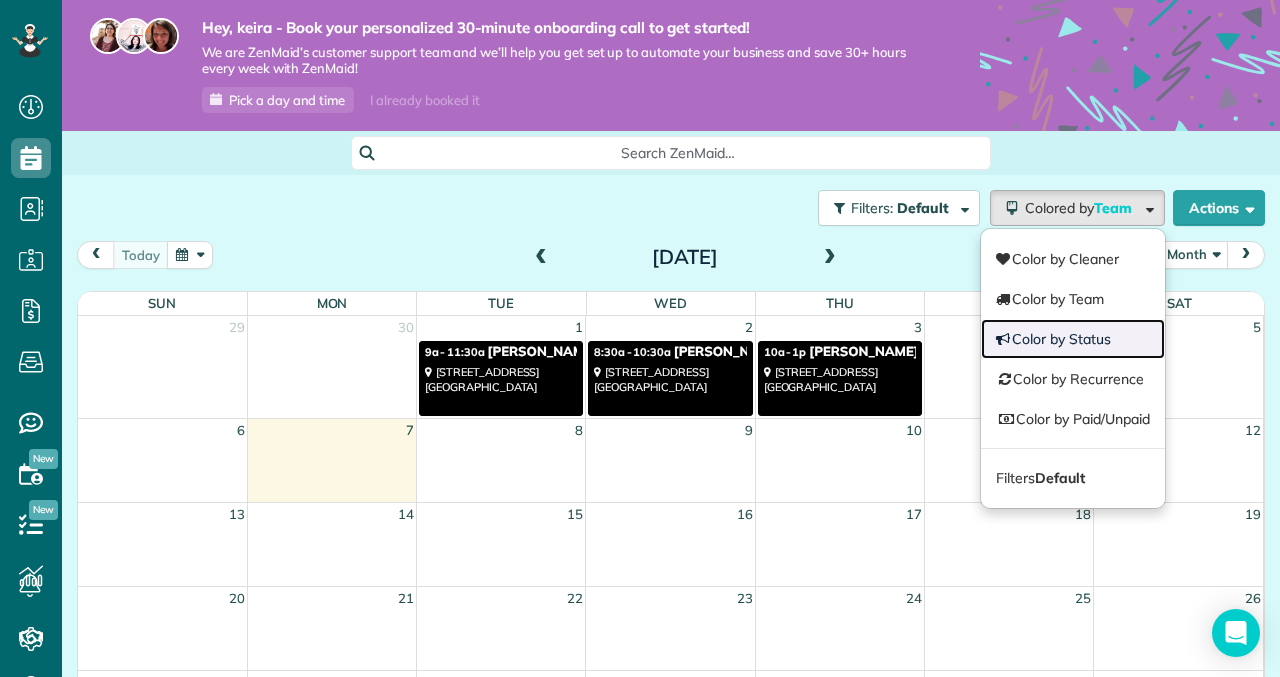click on "Color by Status" at bounding box center (1073, 339) 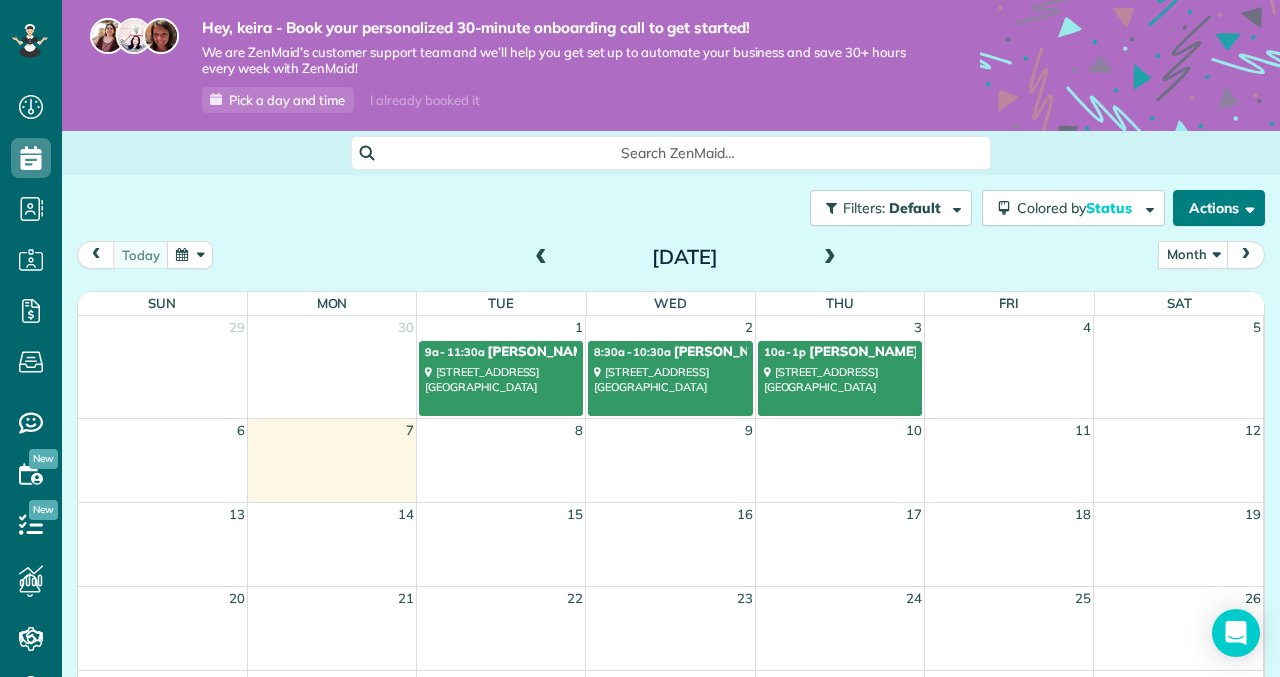 click on "Actions" at bounding box center (1219, 208) 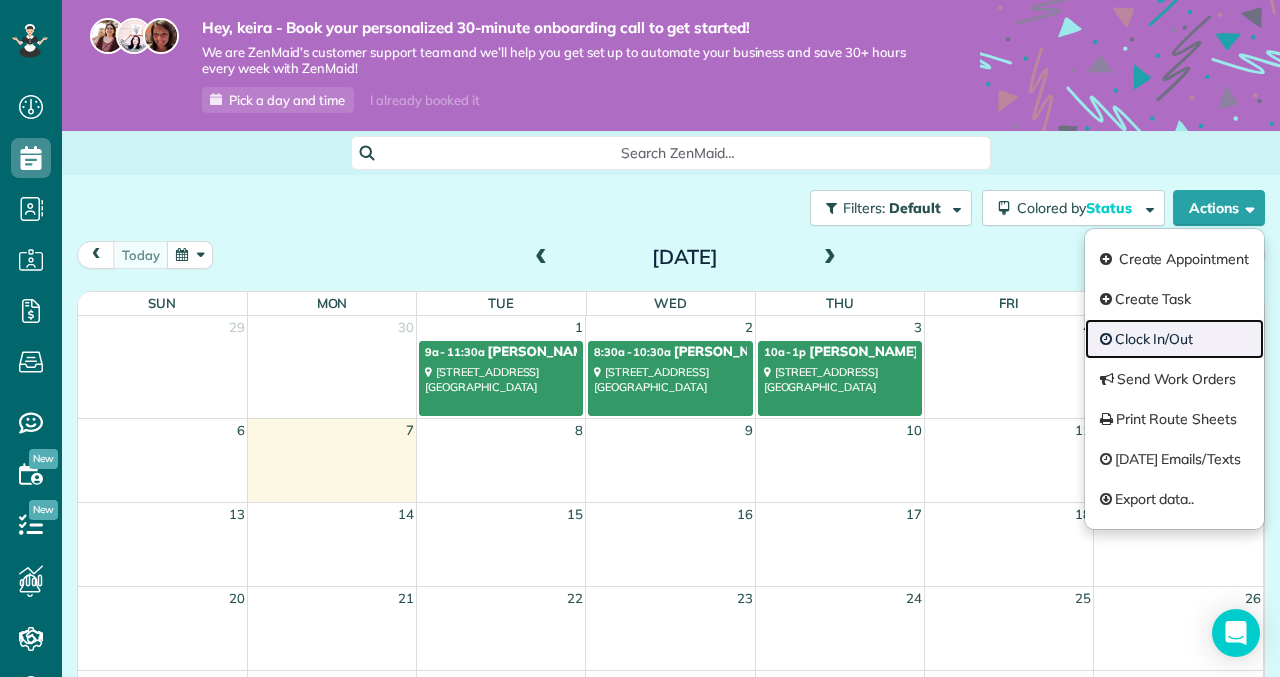 click on "Clock In/Out" at bounding box center [1174, 339] 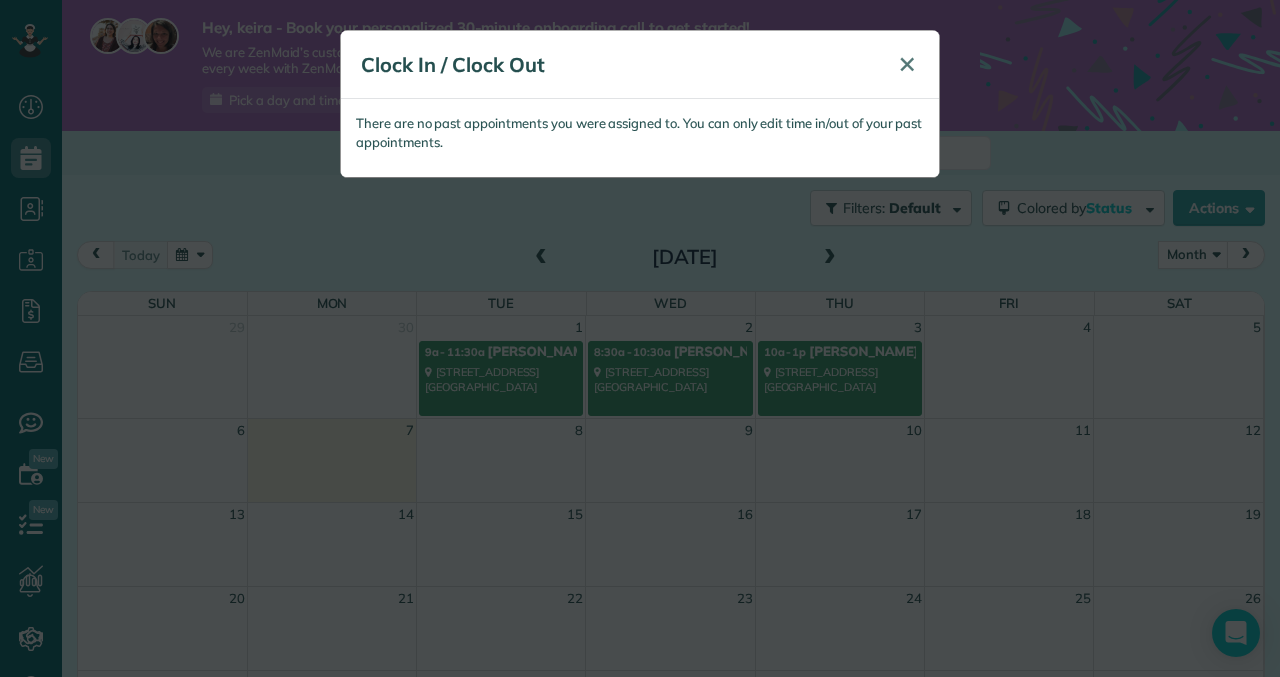 click on "✕" at bounding box center (907, 64) 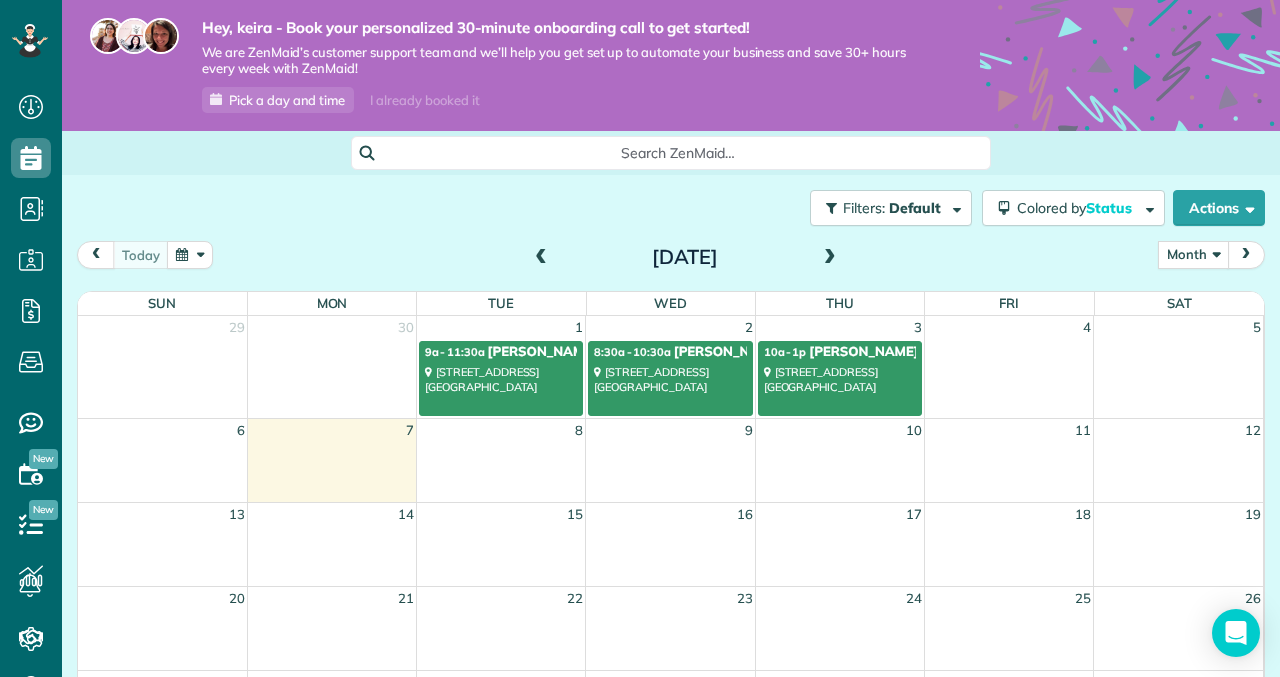 click on "Month" at bounding box center (1193, 254) 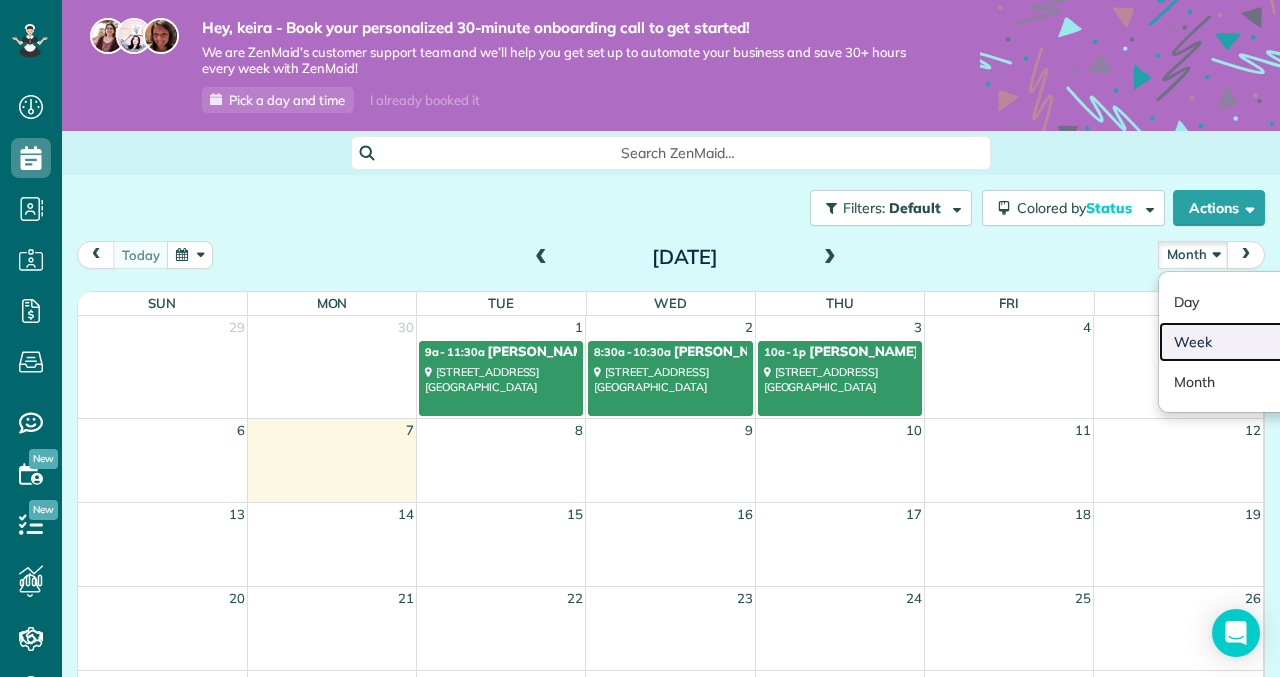 click on "Week" at bounding box center [1238, 342] 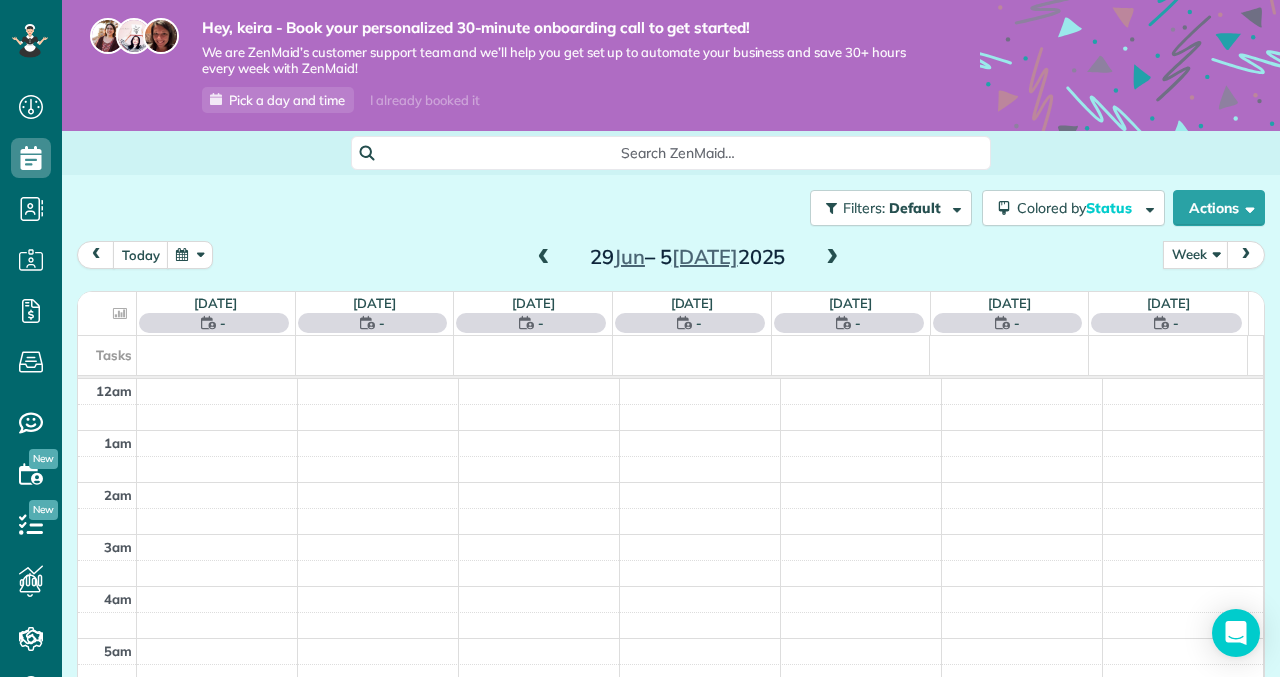 scroll, scrollTop: 360, scrollLeft: 0, axis: vertical 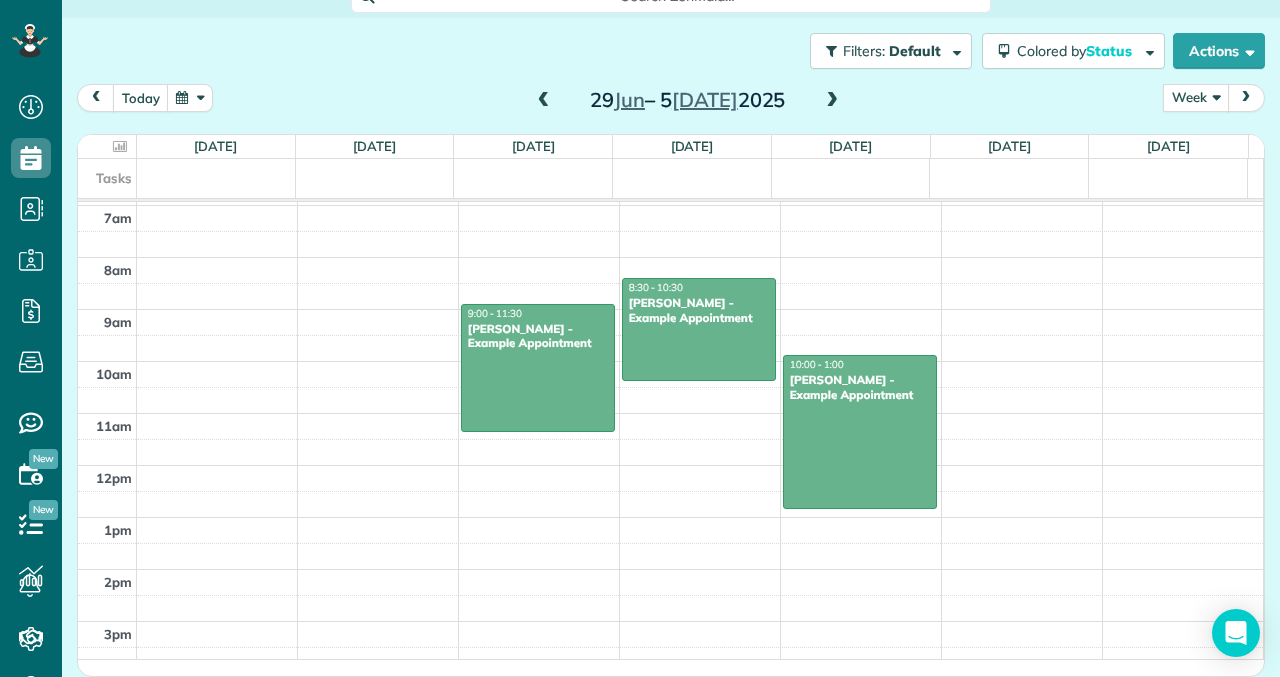 click on "Week" at bounding box center (1196, 97) 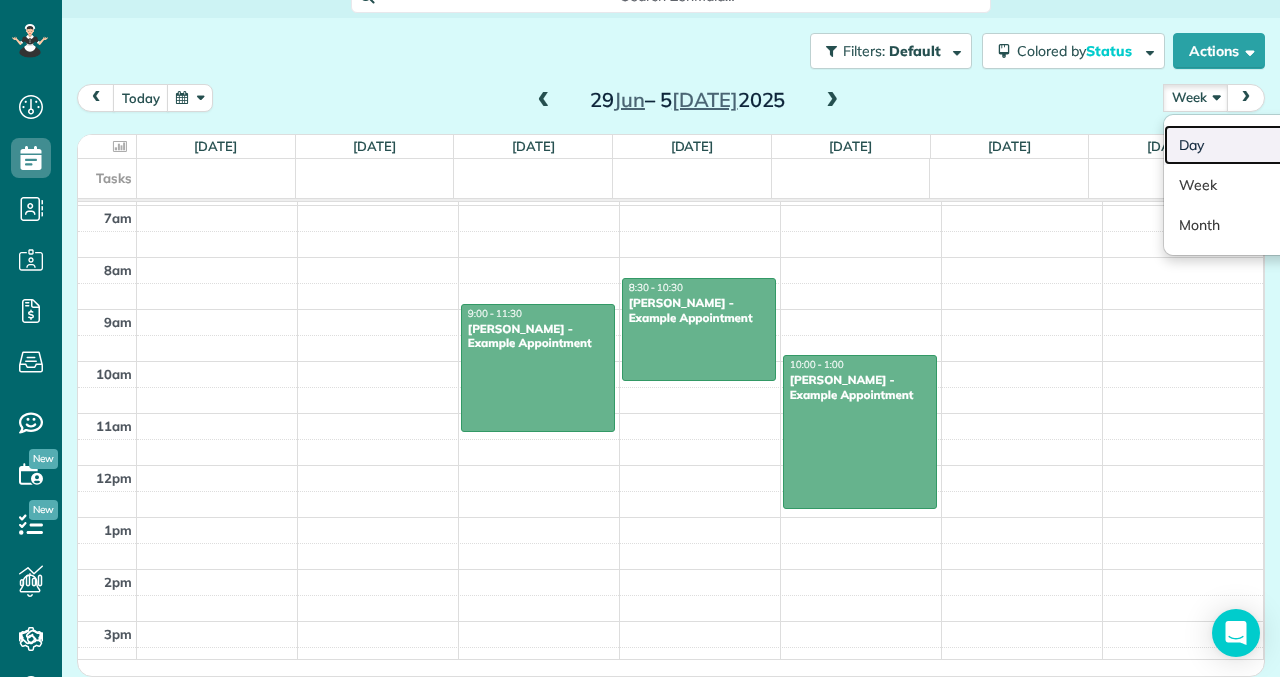 click on "Day" at bounding box center [1243, 145] 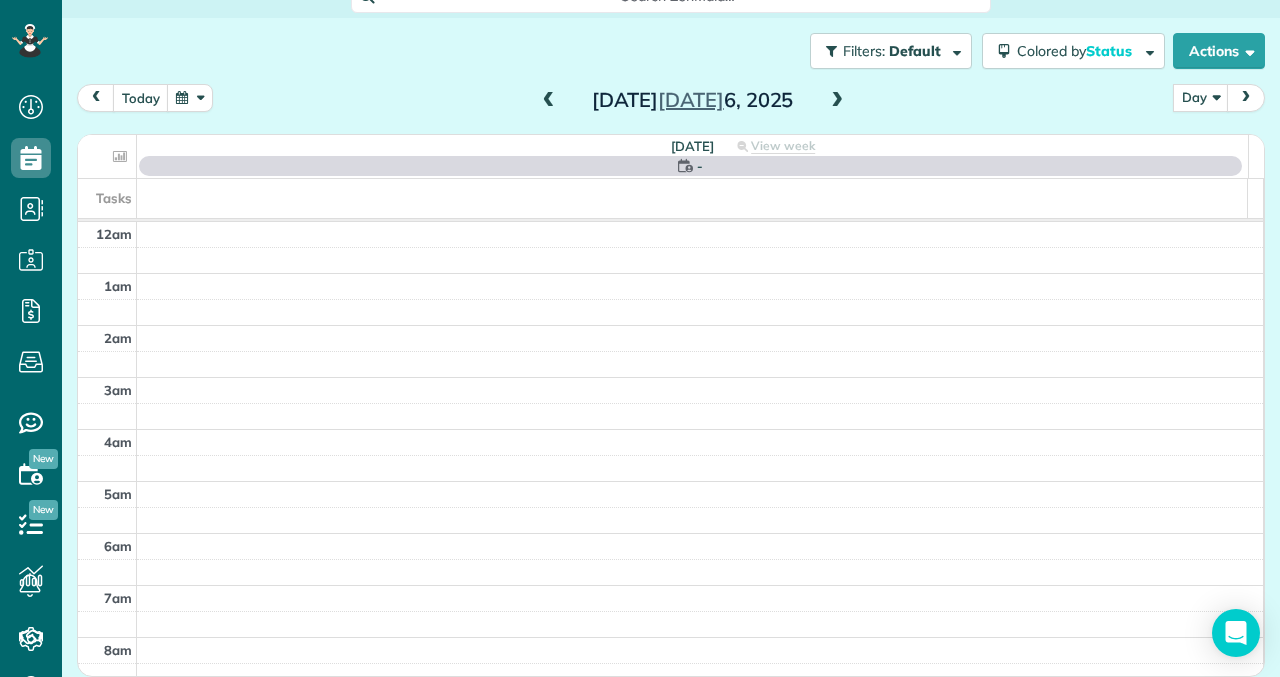 scroll, scrollTop: 156, scrollLeft: 0, axis: vertical 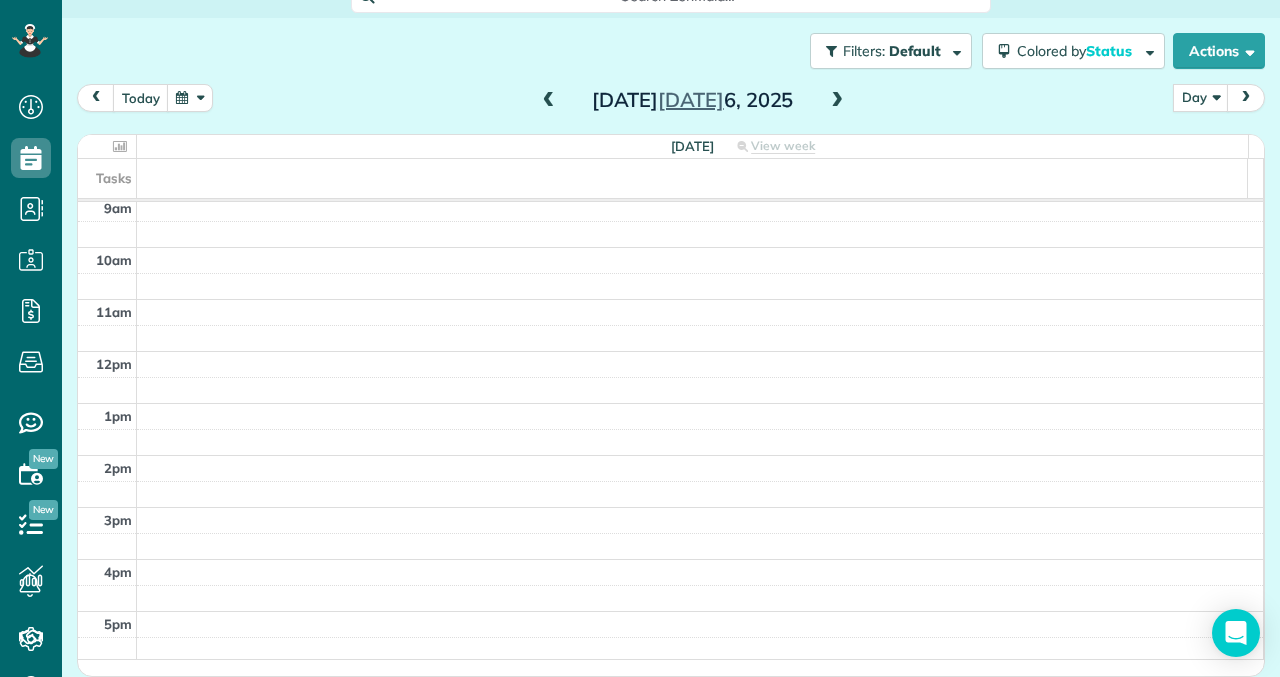 click on "Sunday  Jul  6, 2025" at bounding box center (693, 100) 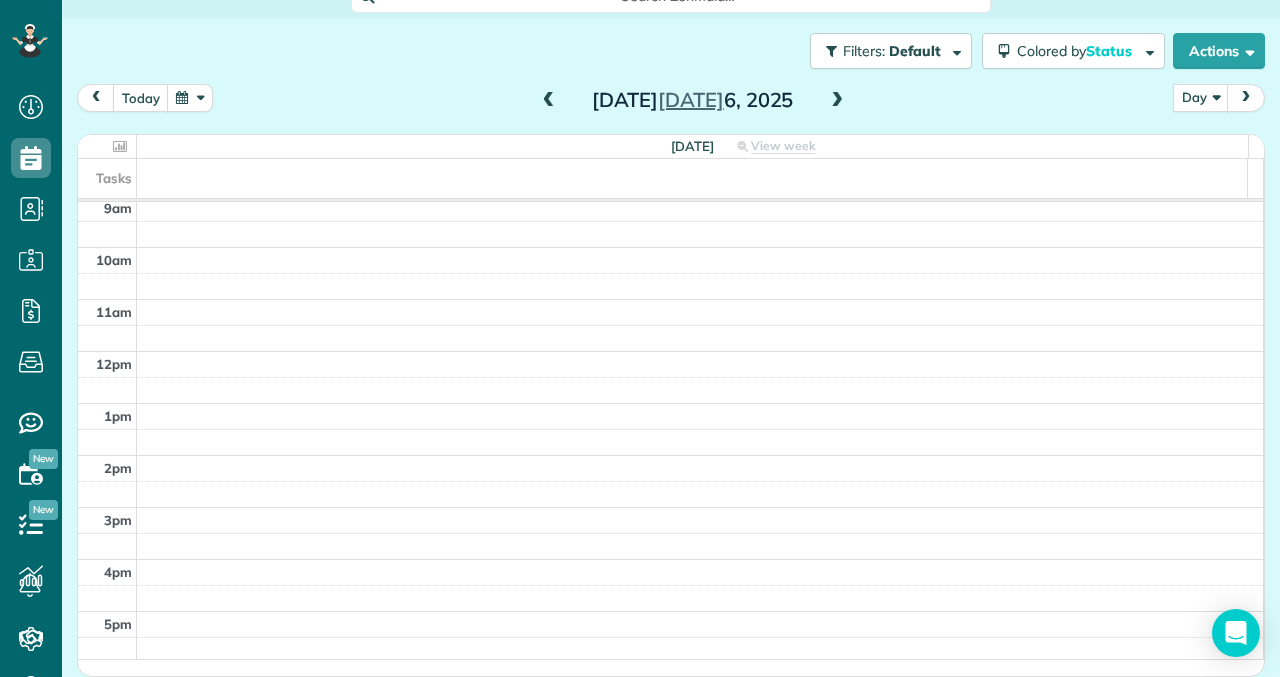 click at bounding box center (837, 101) 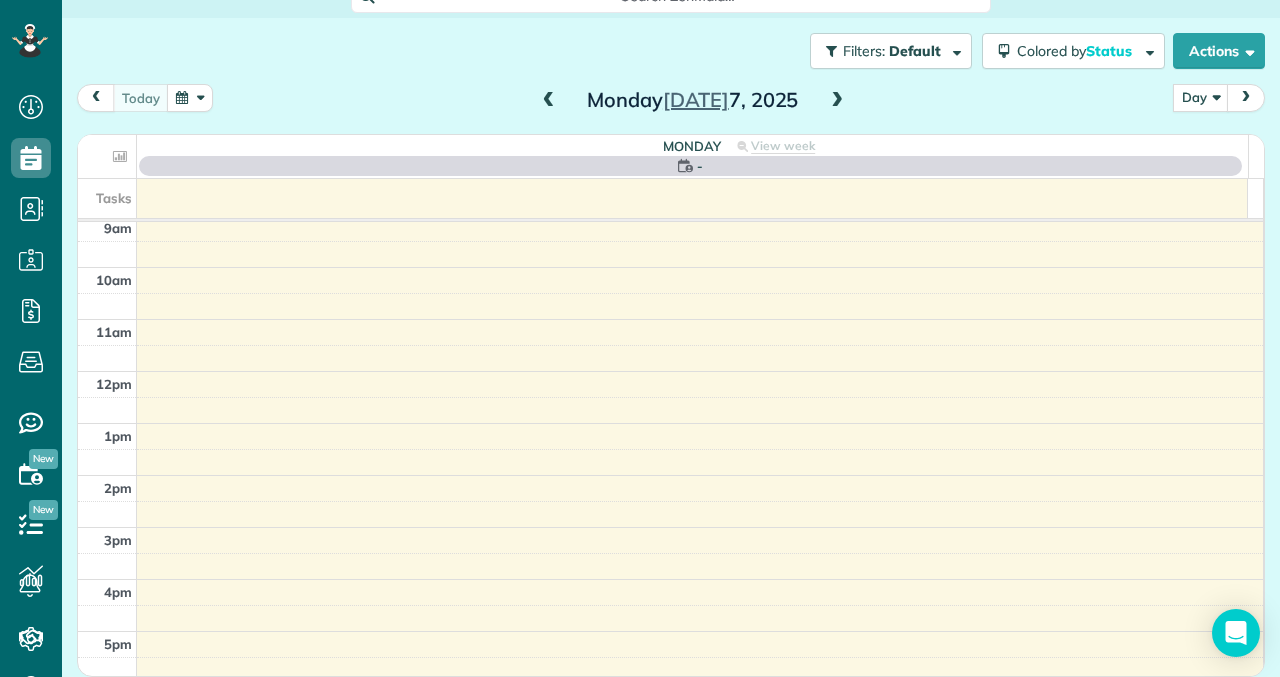 scroll, scrollTop: 361, scrollLeft: 0, axis: vertical 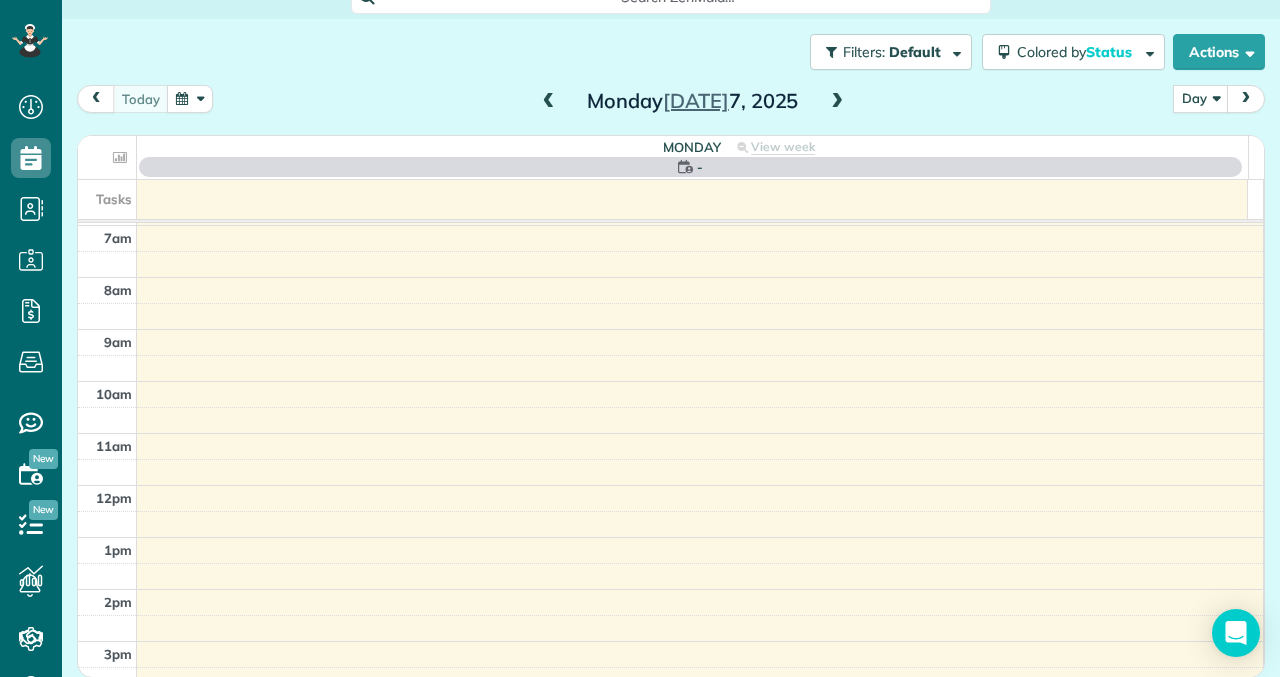 click at bounding box center [837, 102] 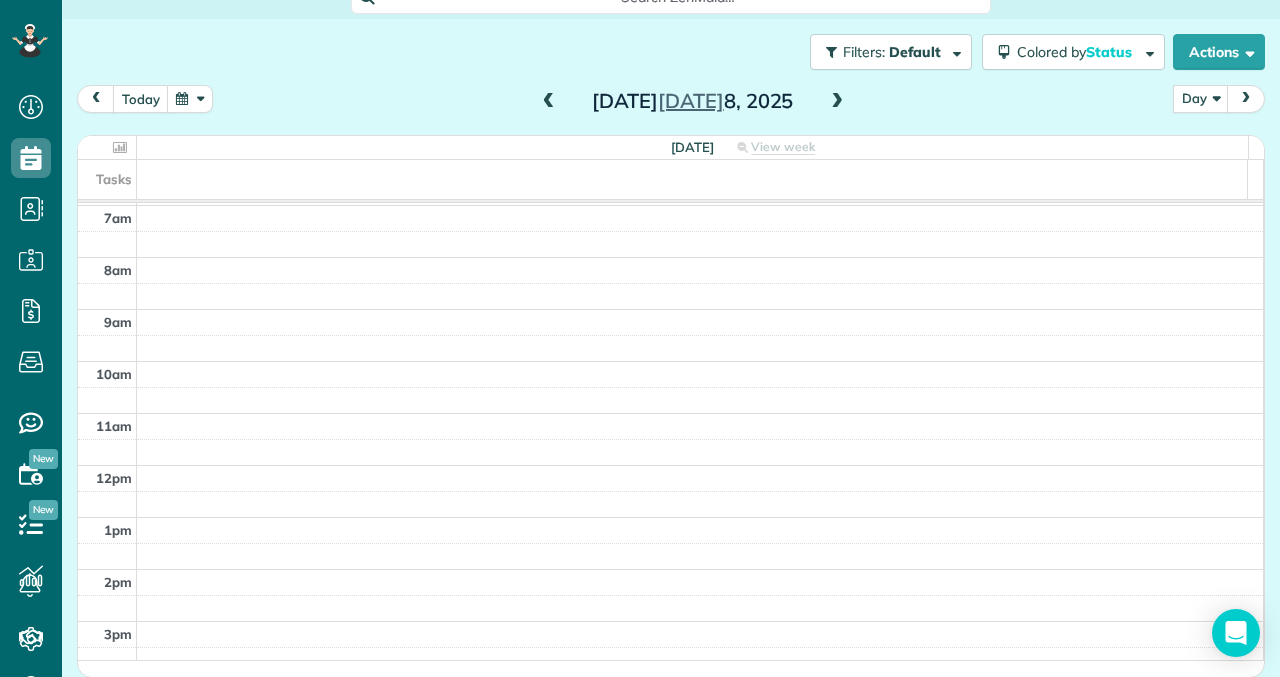 click at bounding box center (837, 102) 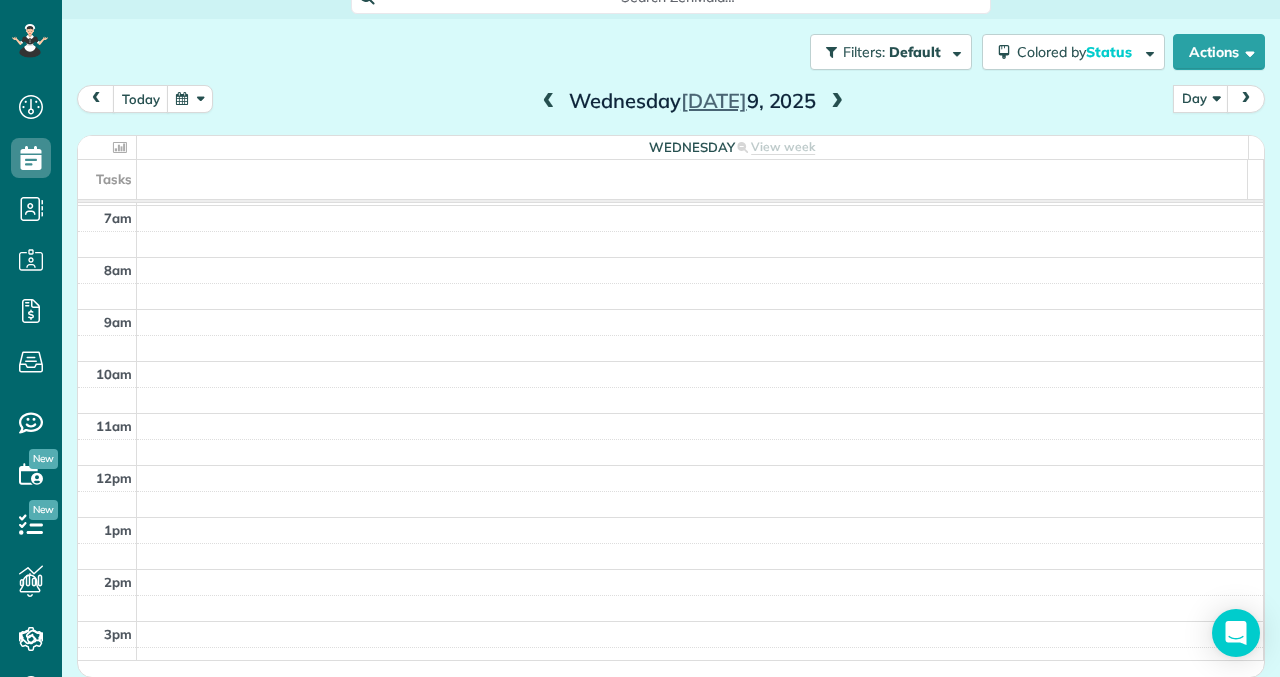 click at bounding box center (837, 102) 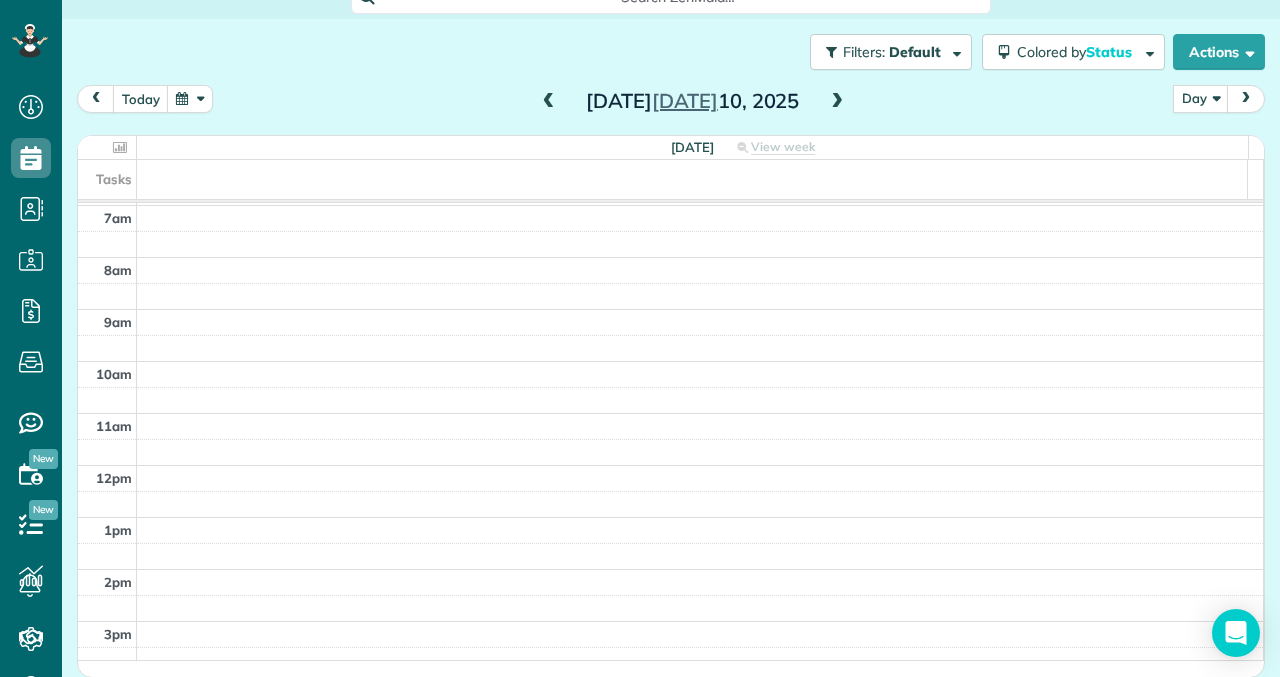 click at bounding box center (837, 102) 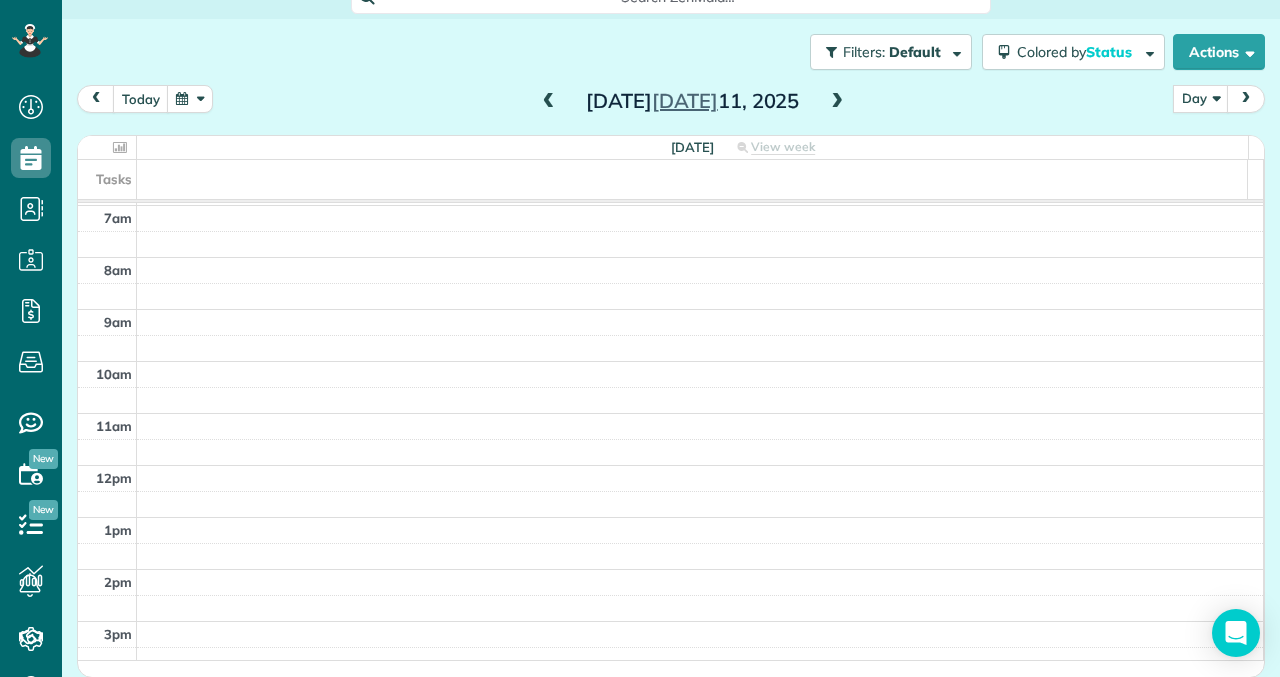 click at bounding box center (837, 102) 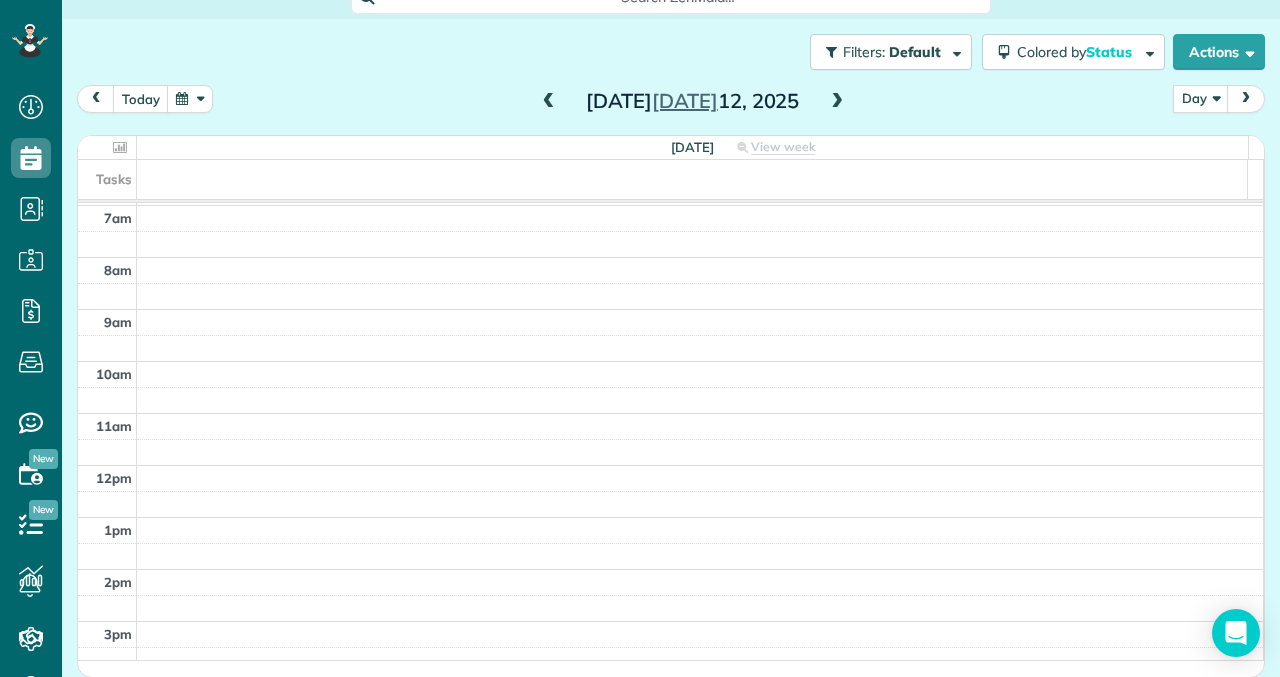 scroll, scrollTop: 157, scrollLeft: 0, axis: vertical 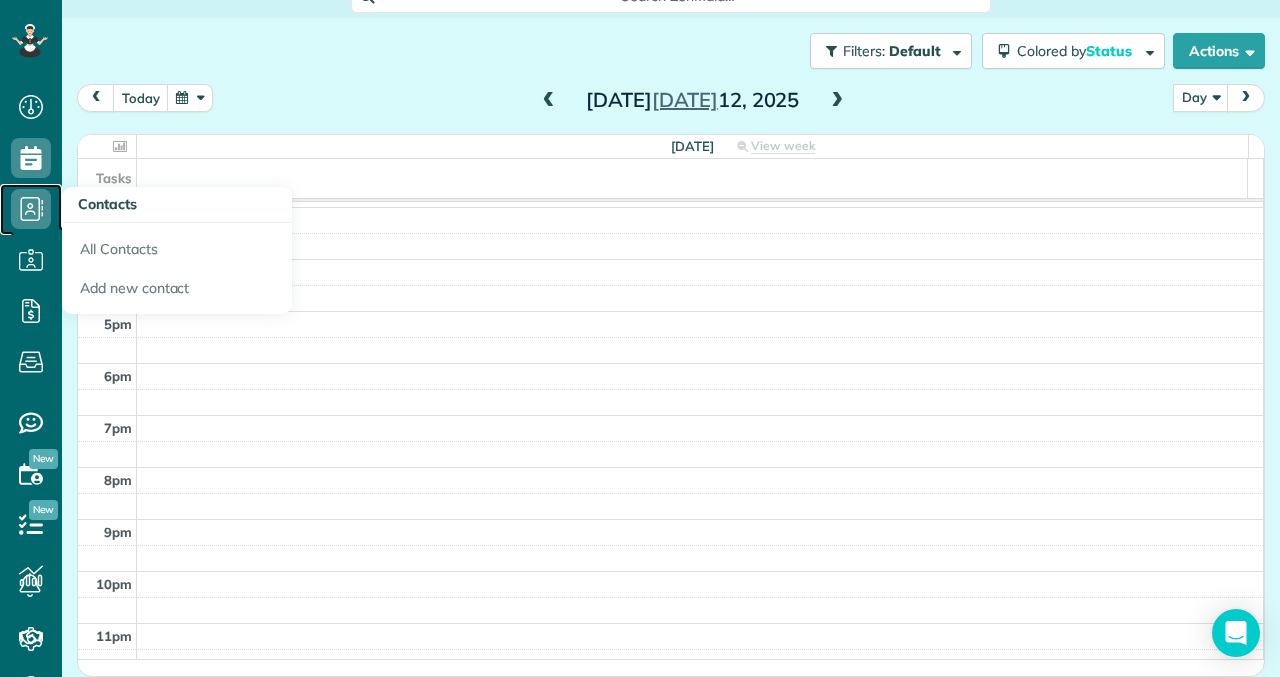 click on "Contacts" at bounding box center (31, 209) 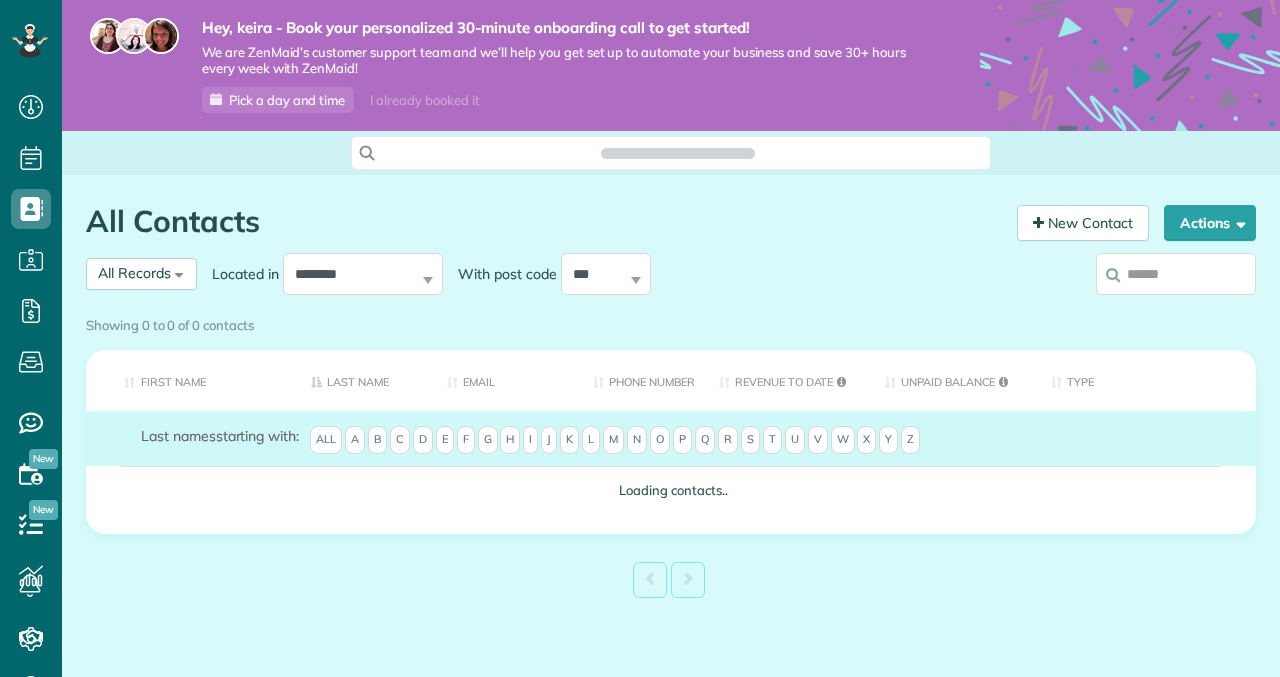 scroll, scrollTop: 0, scrollLeft: 0, axis: both 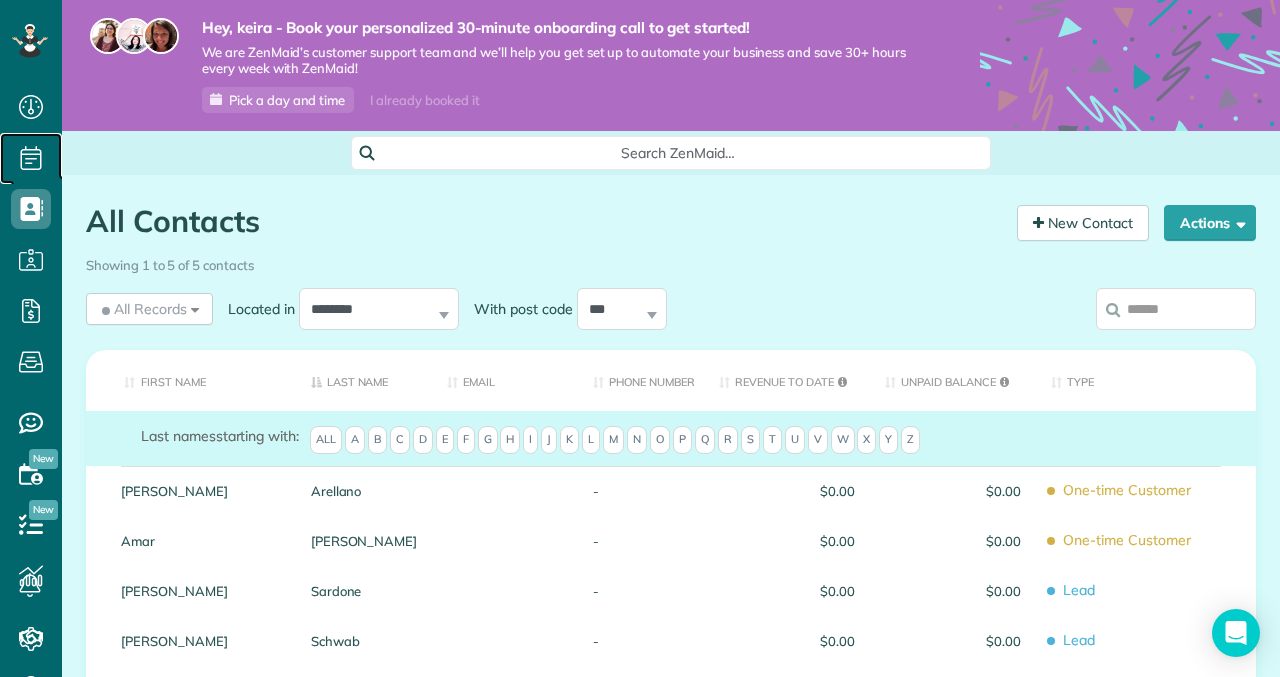 drag, startPoint x: 14, startPoint y: 155, endPoint x: 13, endPoint y: 138, distance: 17.029387 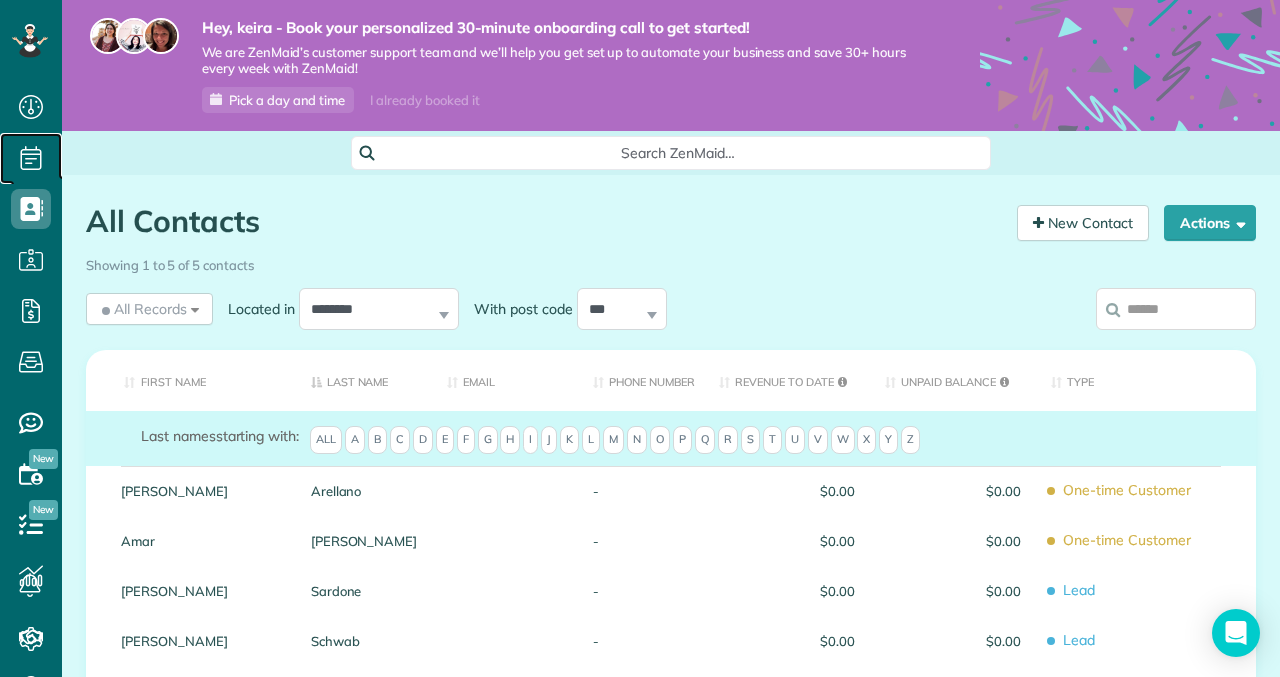 click 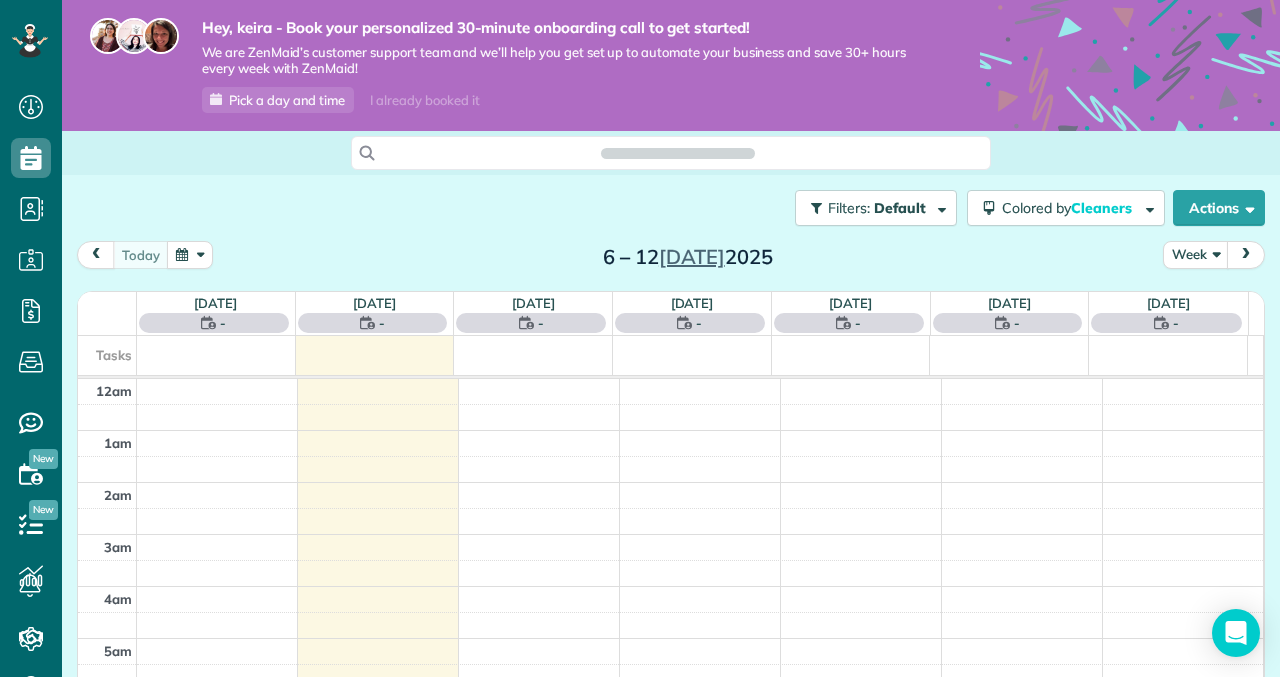 scroll, scrollTop: 0, scrollLeft: 0, axis: both 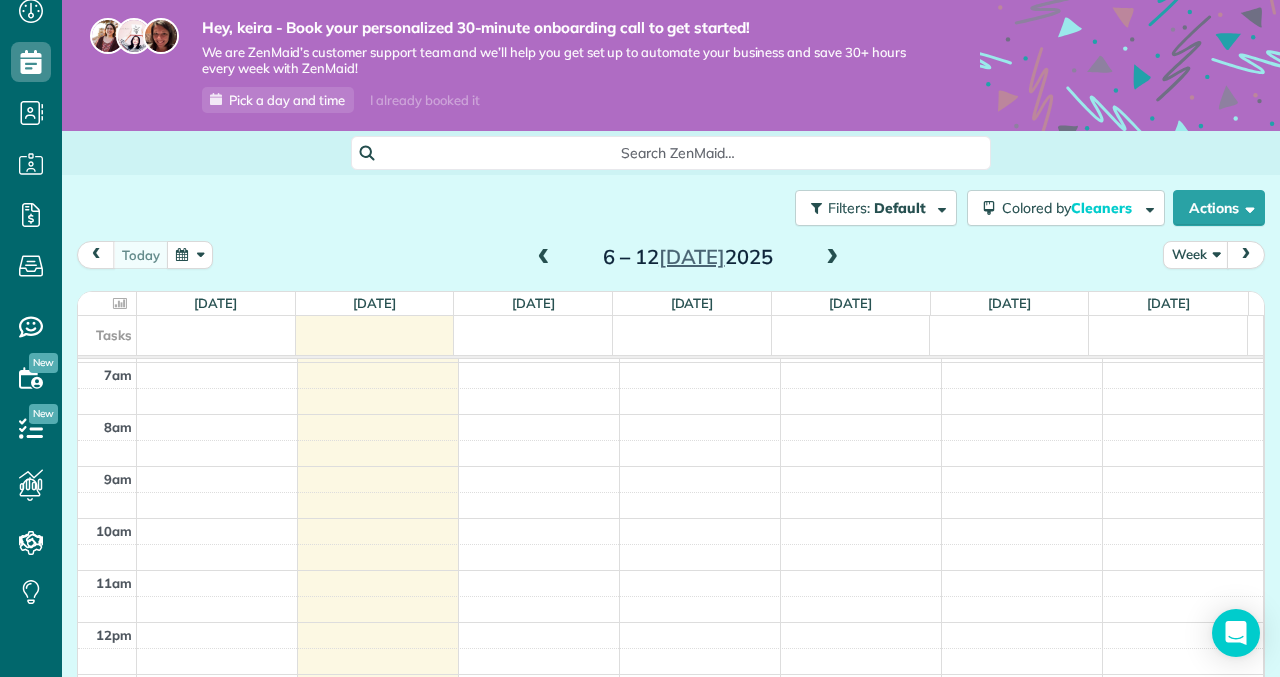 click on "Search ZenMaid…" at bounding box center [678, 153] 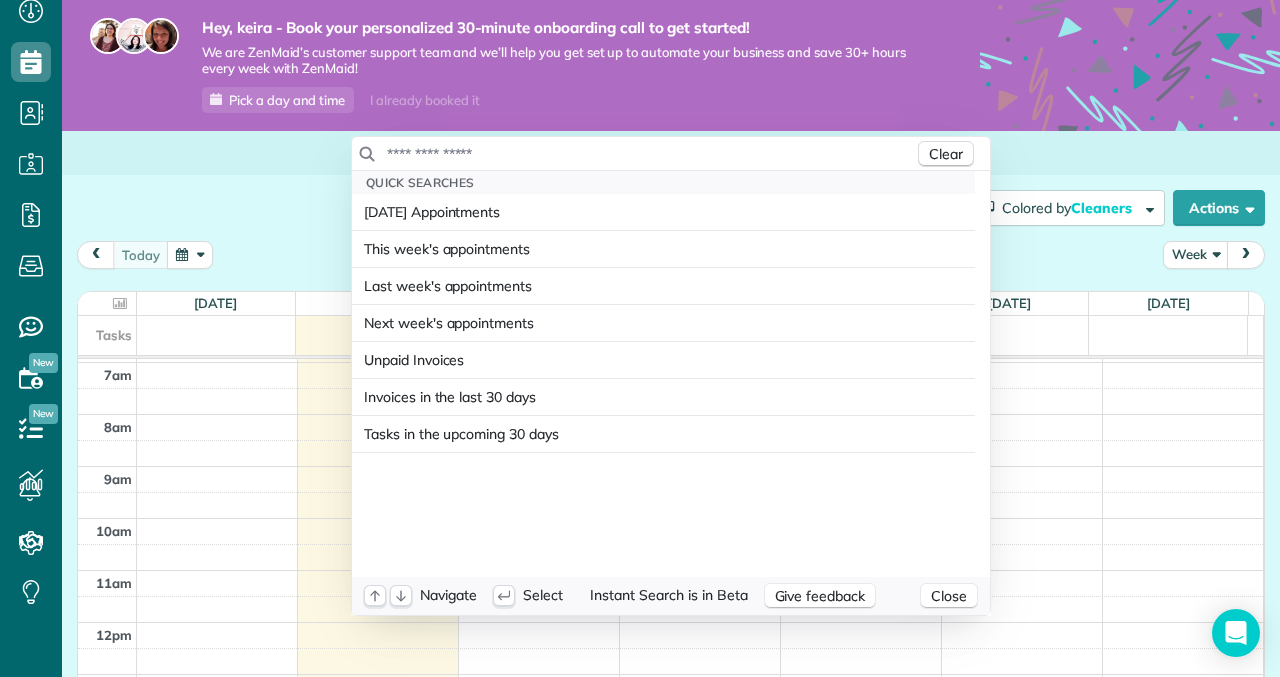 click on "Dashboard
Scheduling
Calendar View
List View
Dispatch View - Weekly scheduling (Beta)" at bounding box center [640, 338] 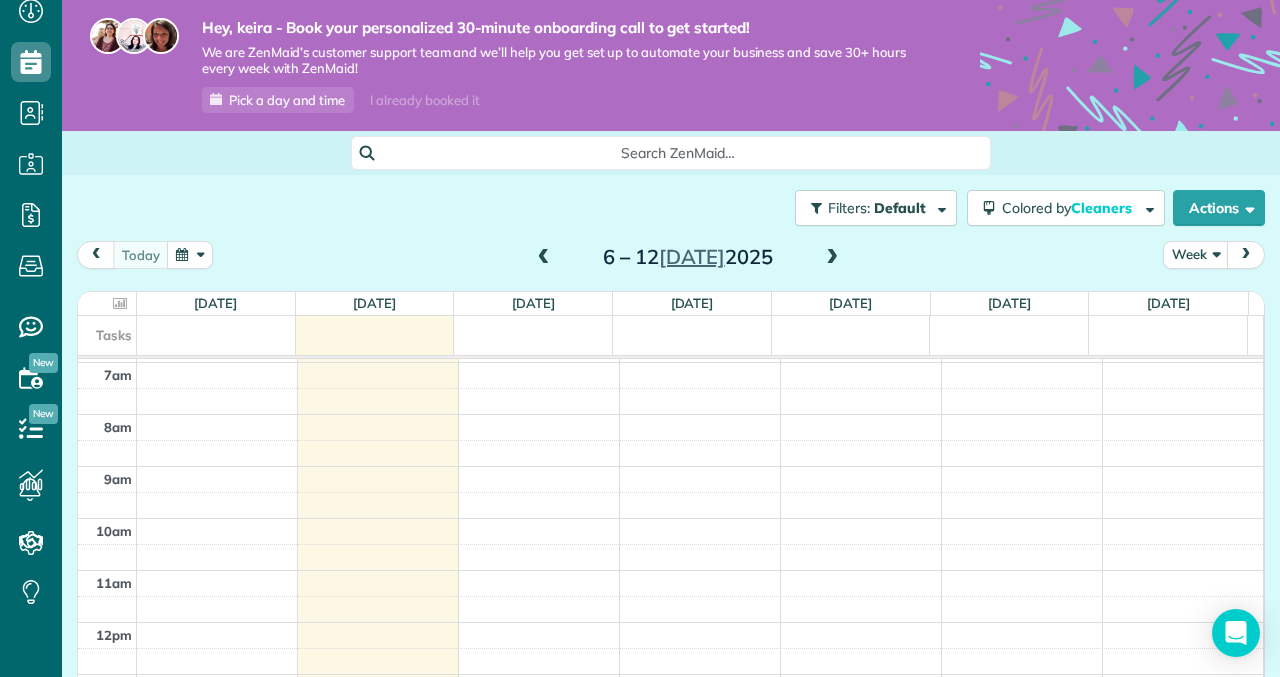 click 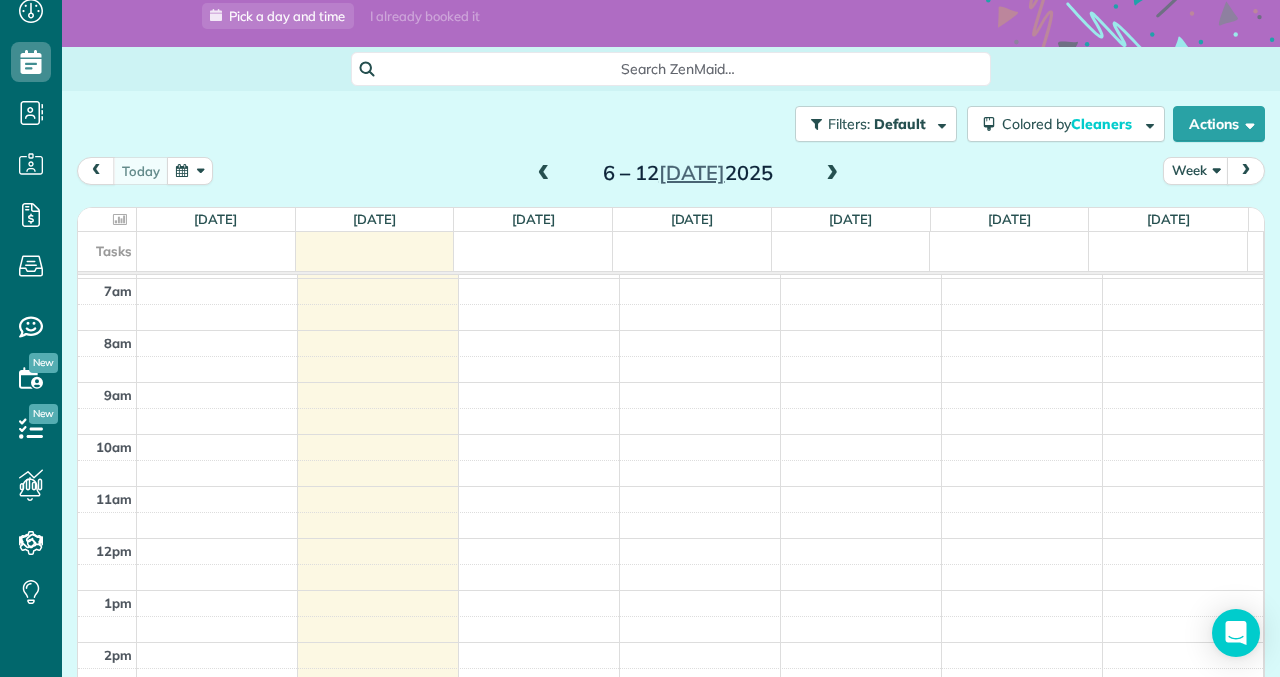 scroll, scrollTop: 157, scrollLeft: 0, axis: vertical 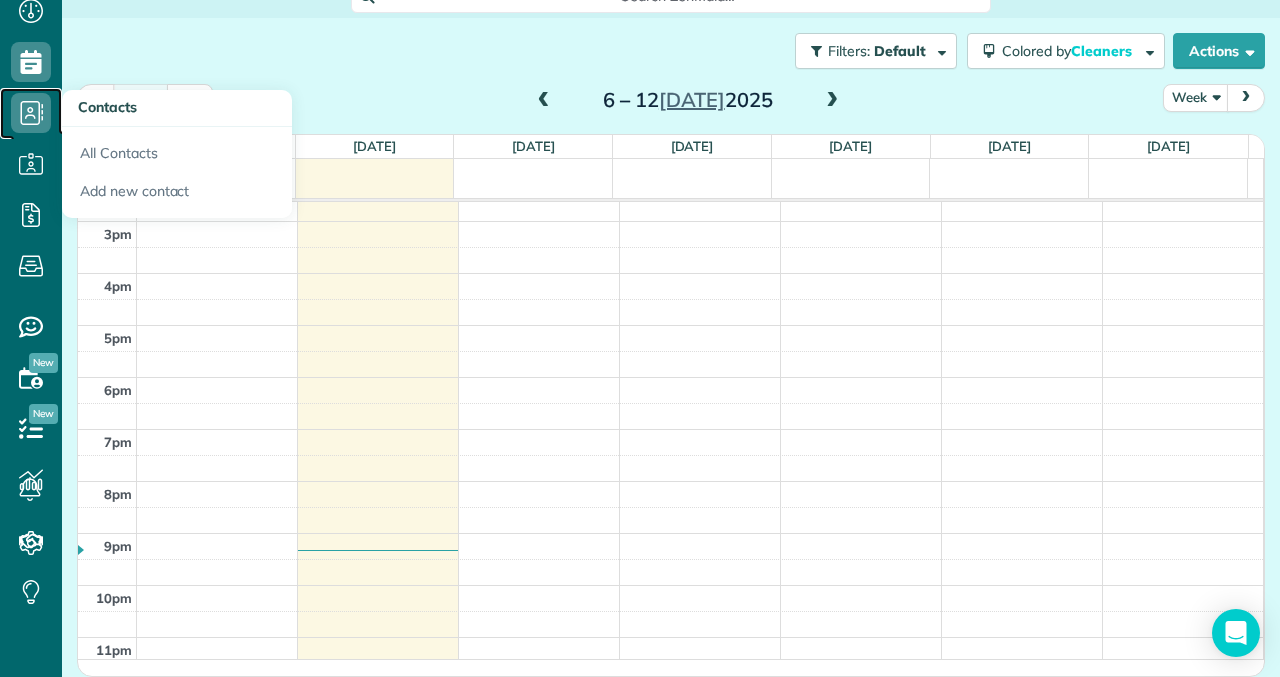 click 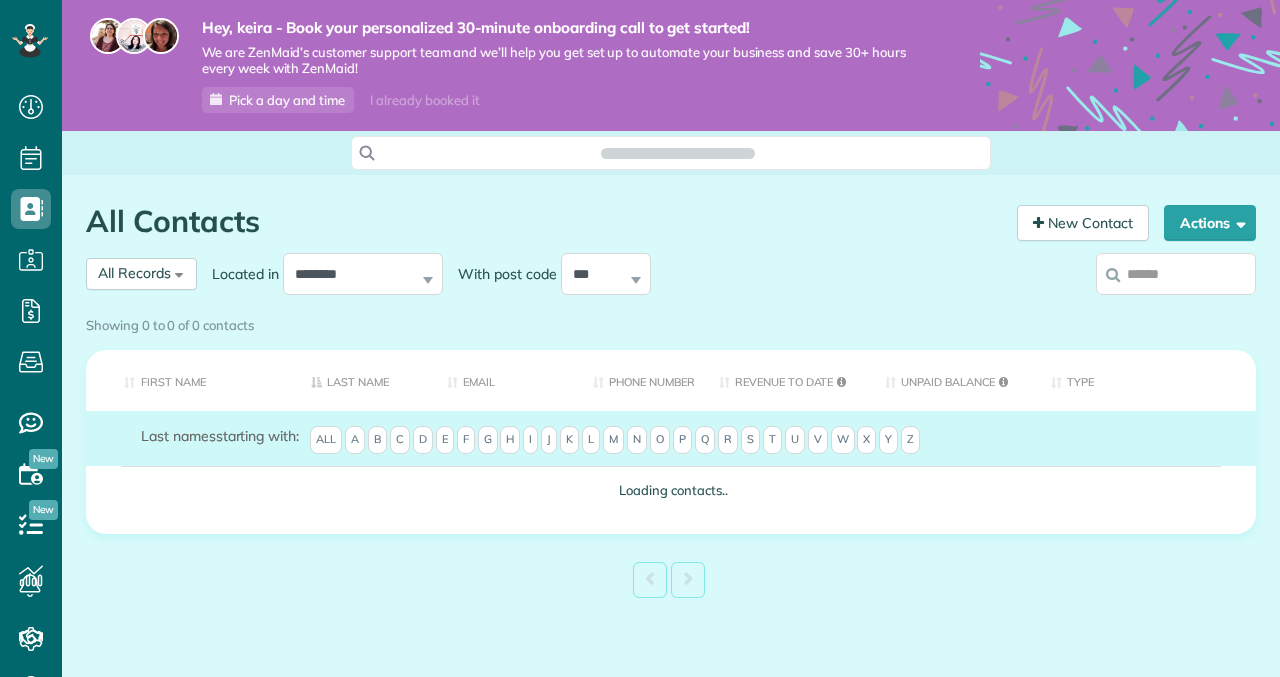 scroll, scrollTop: 0, scrollLeft: 0, axis: both 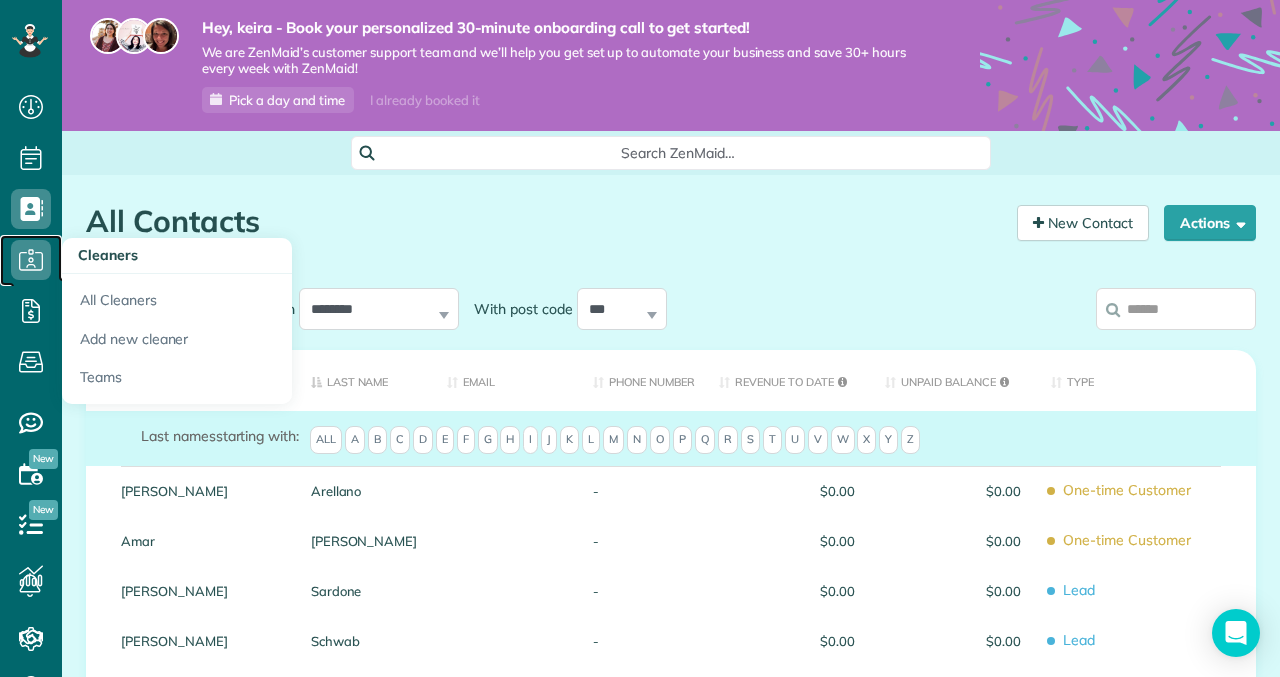 click 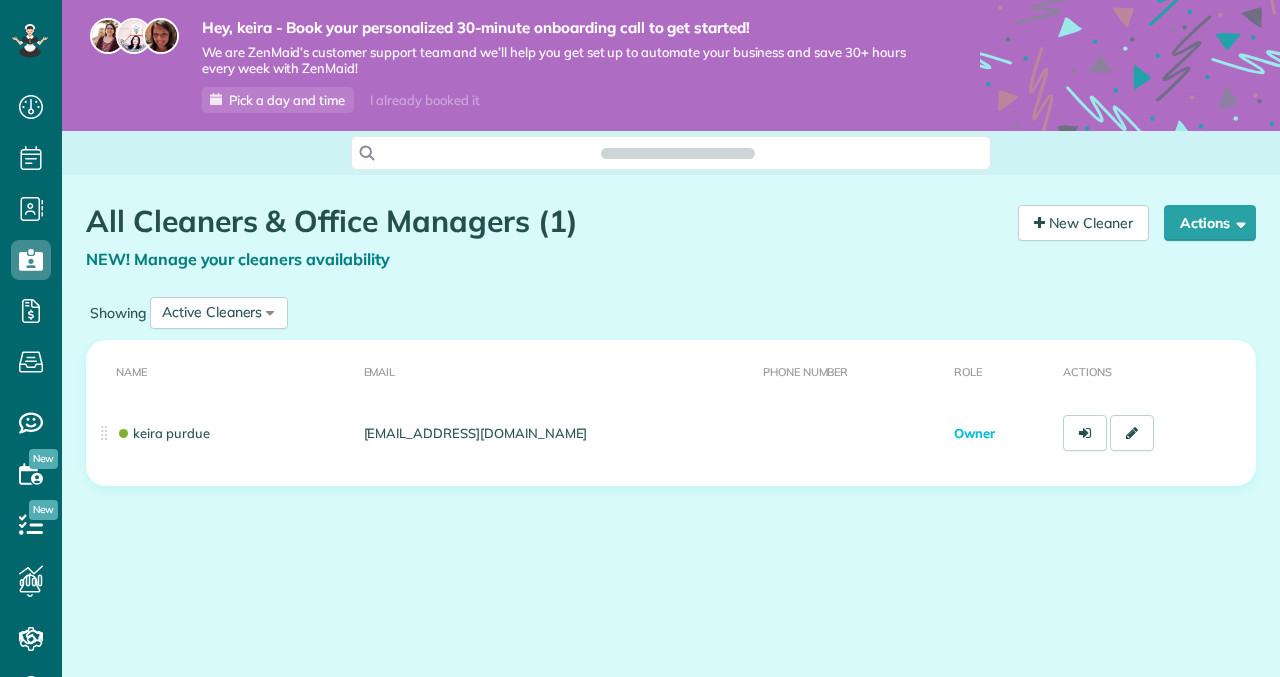 scroll, scrollTop: 0, scrollLeft: 0, axis: both 